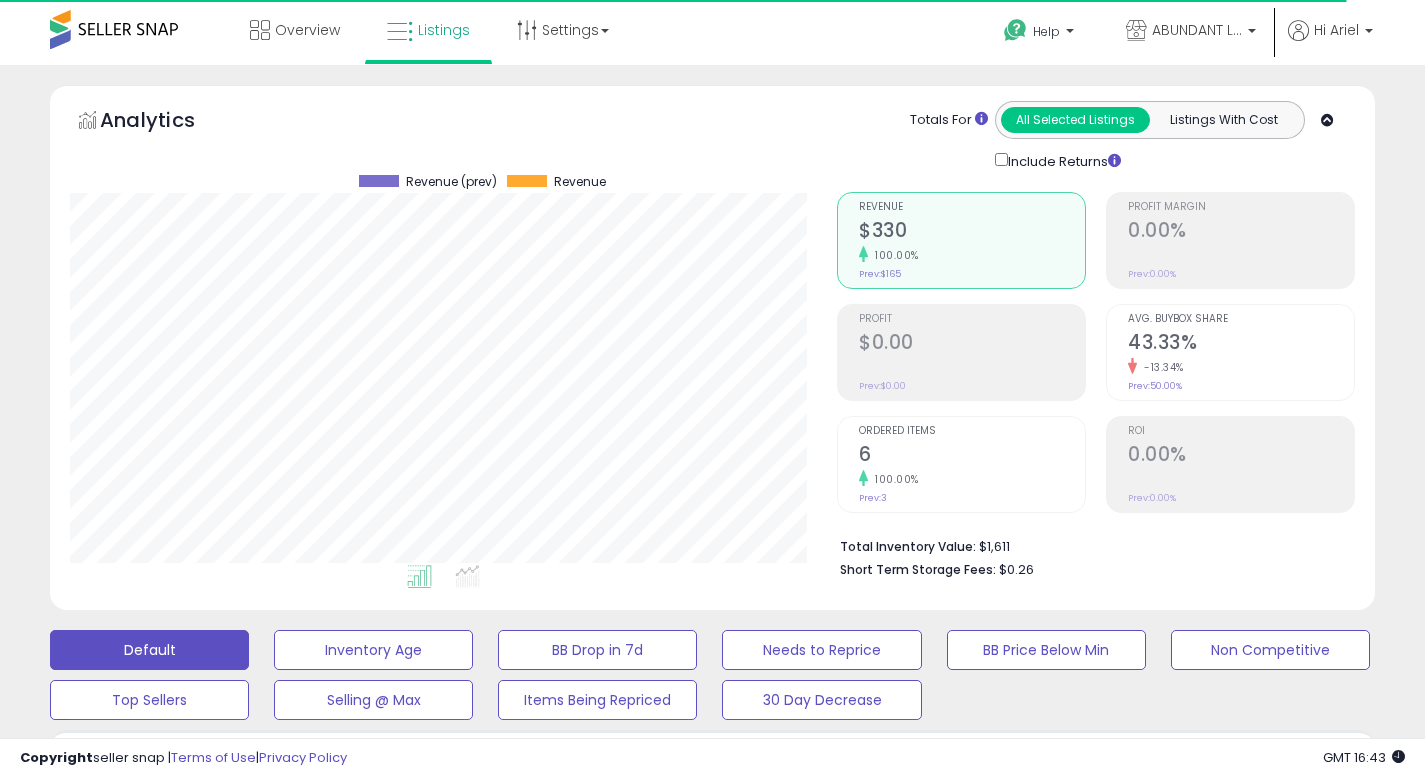 scroll, scrollTop: 463, scrollLeft: 0, axis: vertical 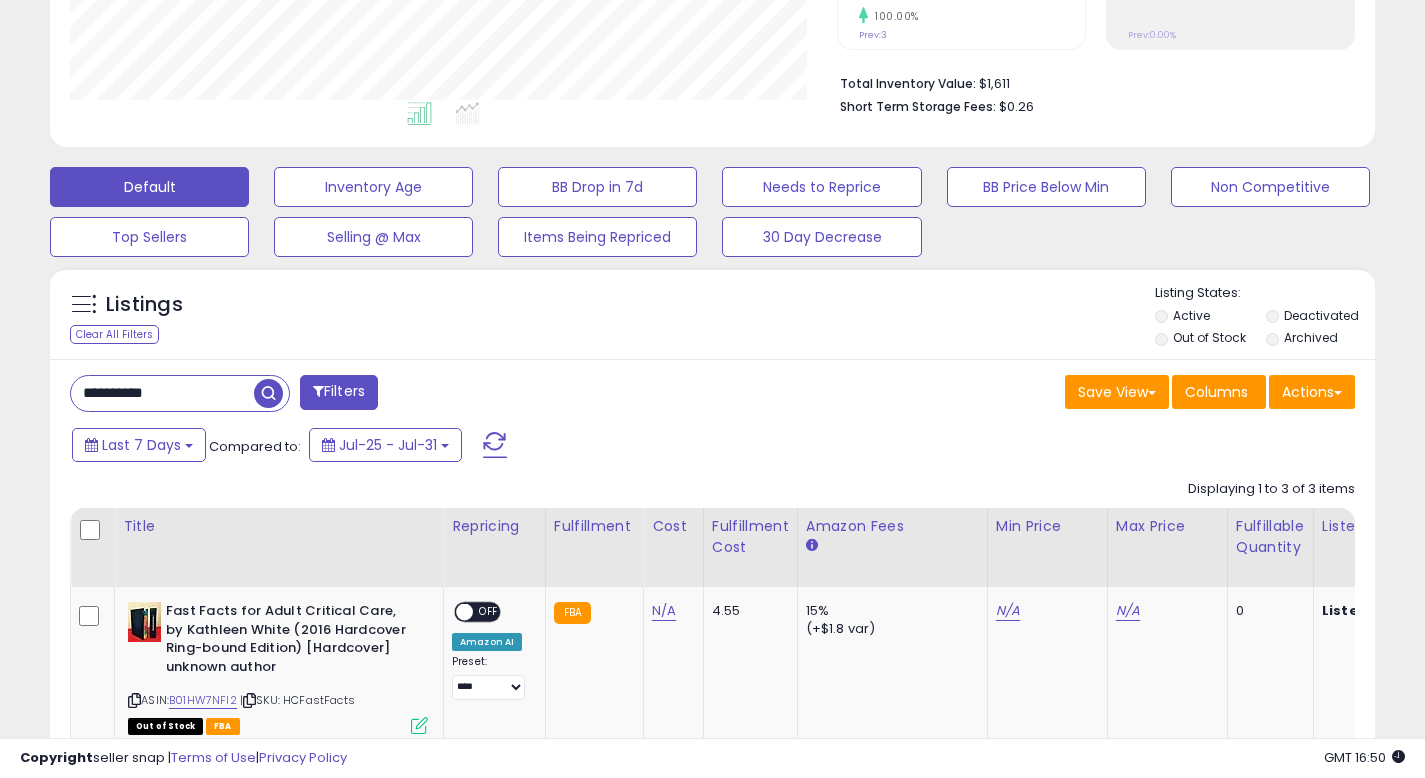 drag, startPoint x: 141, startPoint y: 396, endPoint x: 0, endPoint y: 388, distance: 141.22676 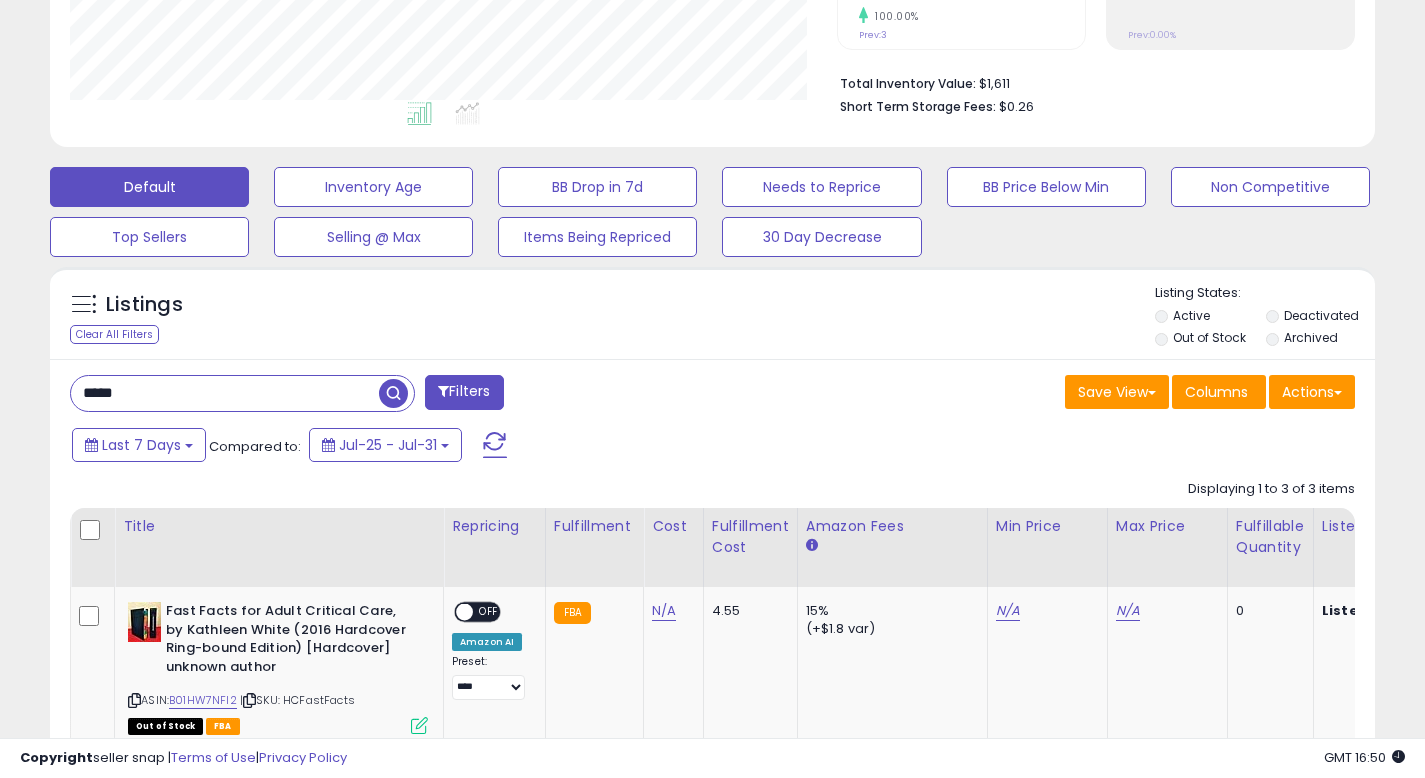 type on "*****" 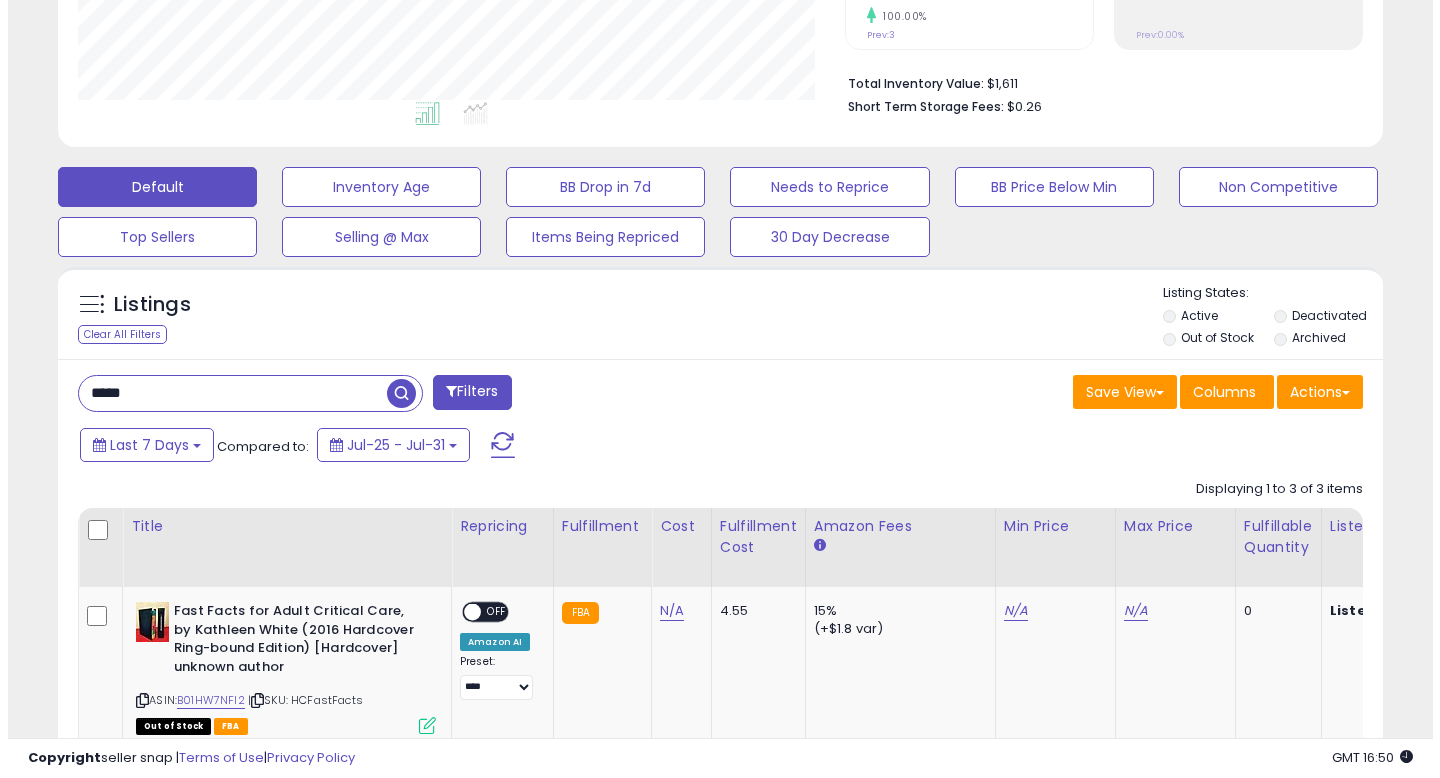 scroll, scrollTop: 442, scrollLeft: 0, axis: vertical 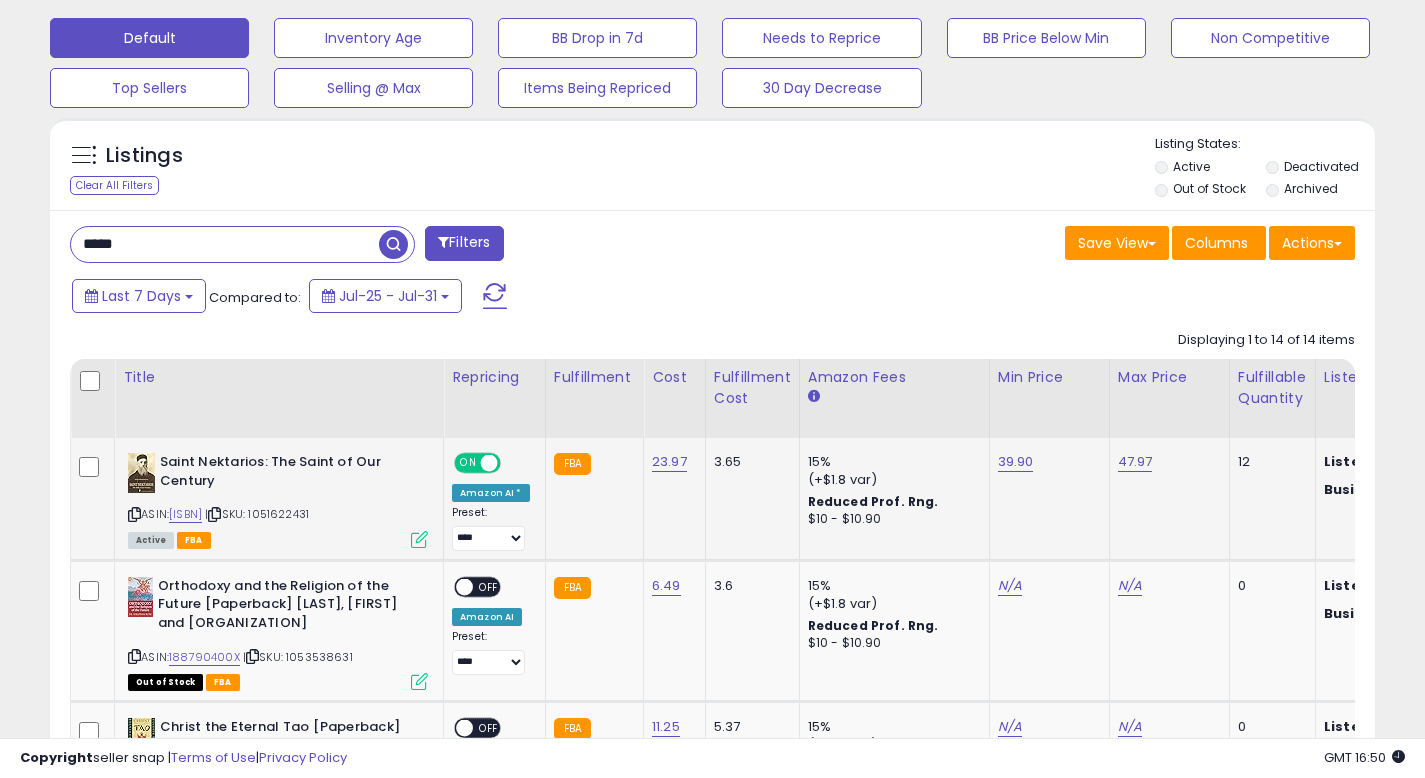 click at bounding box center (419, 539) 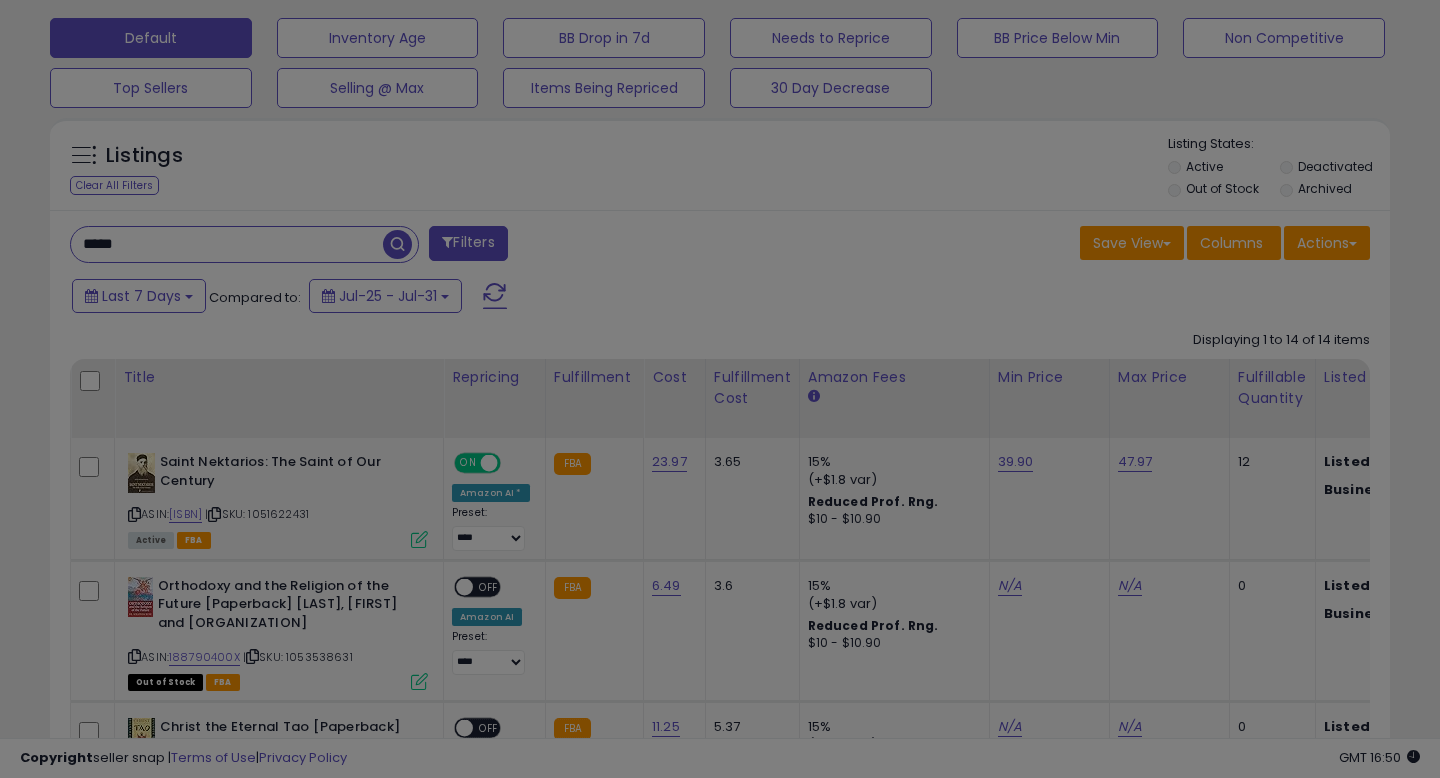 scroll, scrollTop: 999590, scrollLeft: 999224, axis: both 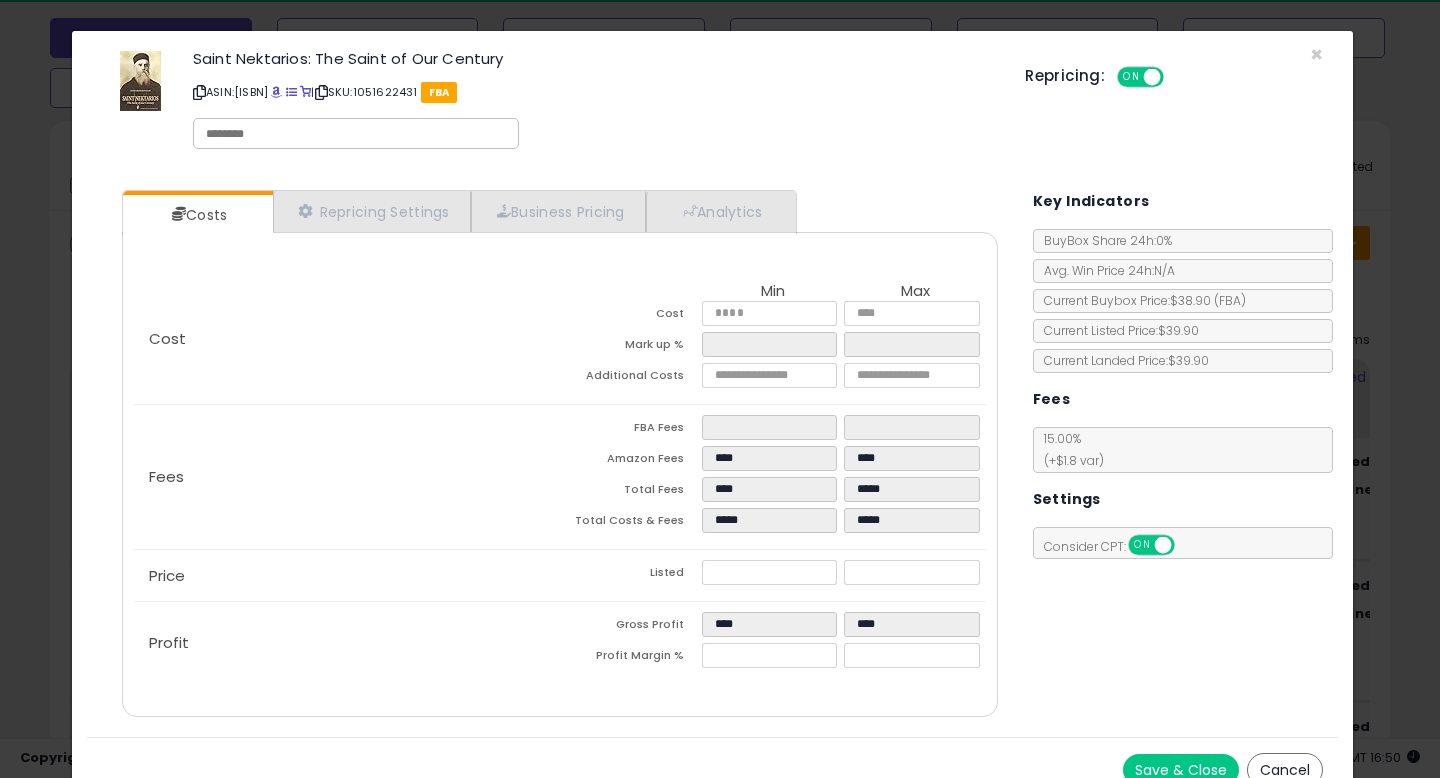 click on "Cancel" at bounding box center (1285, 770) 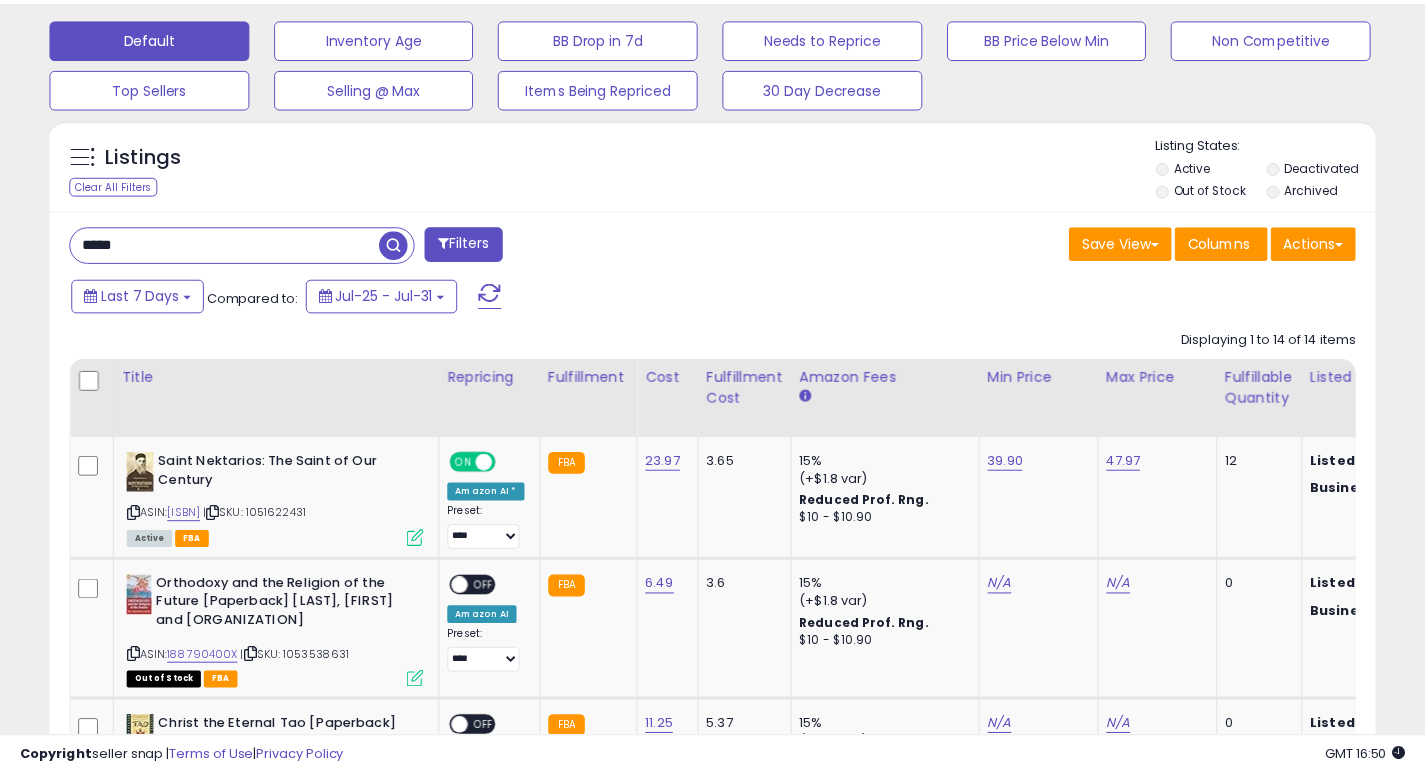 scroll, scrollTop: 410, scrollLeft: 767, axis: both 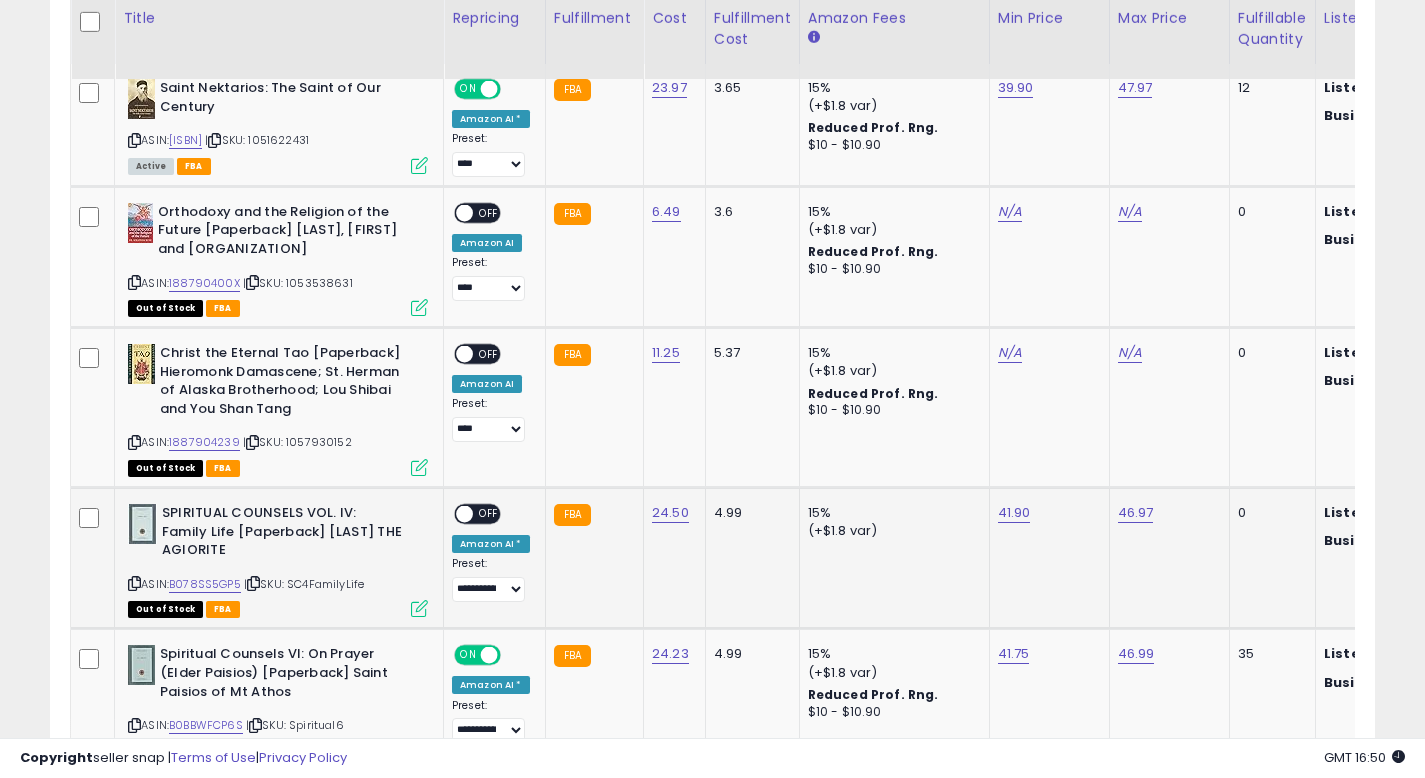 click at bounding box center (419, 608) 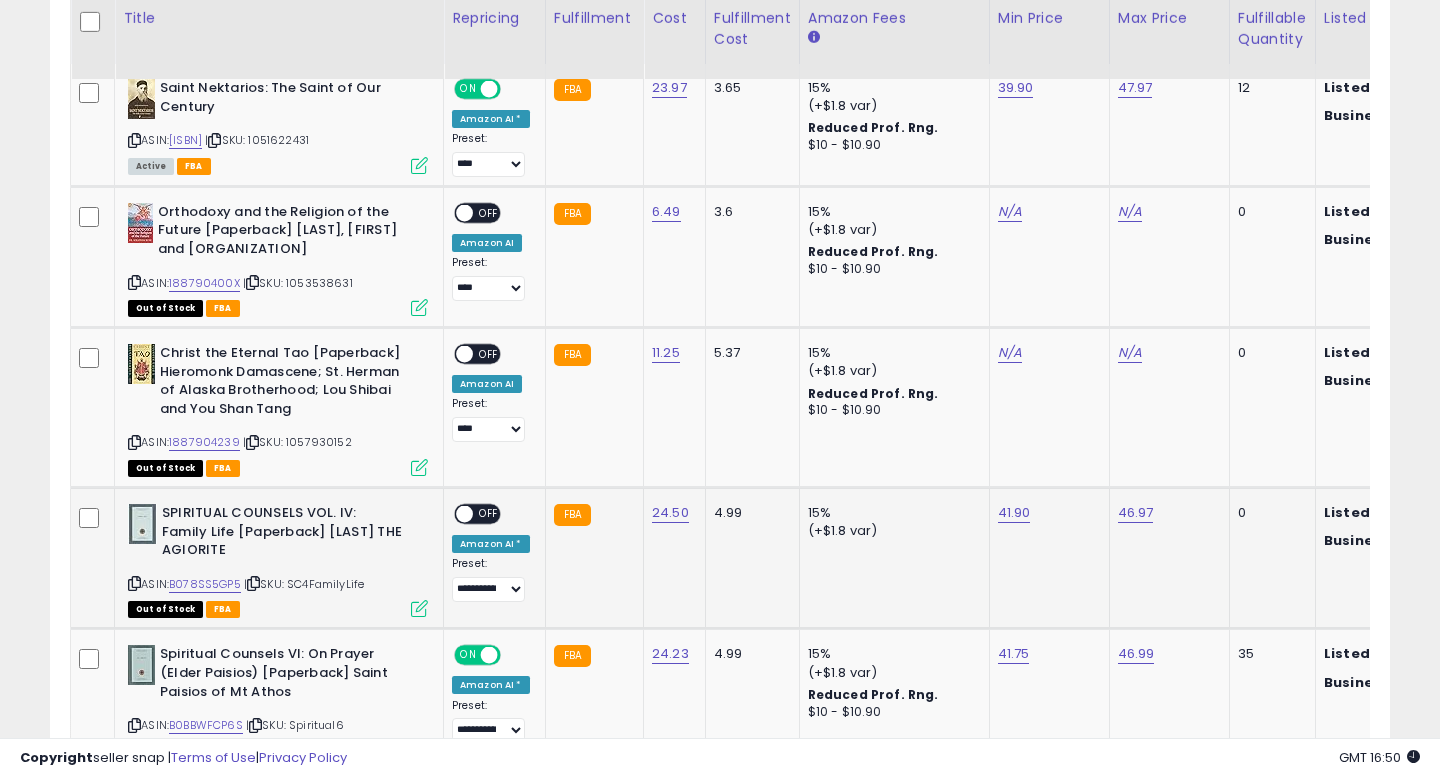 scroll, scrollTop: 999590, scrollLeft: 999224, axis: both 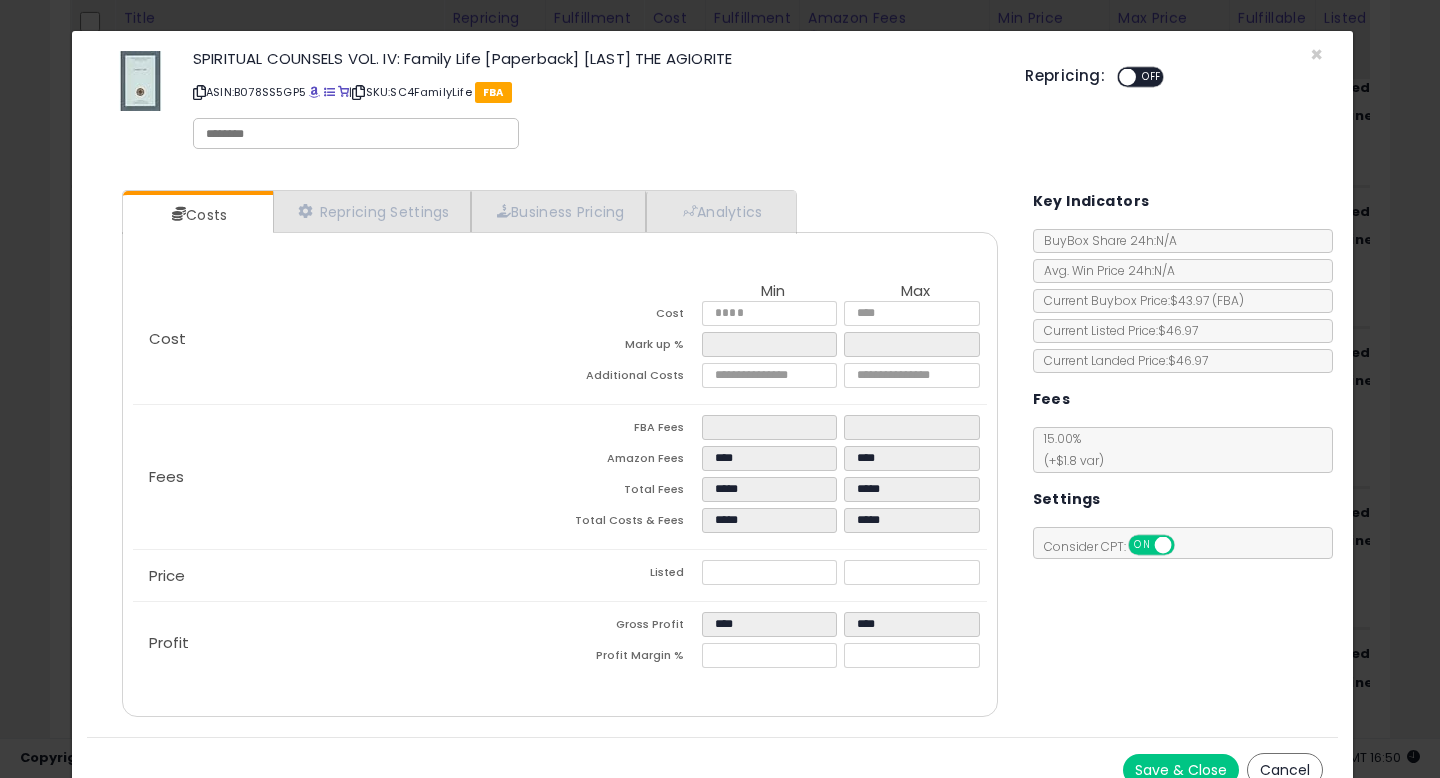 click on "Cancel" at bounding box center [1285, 770] 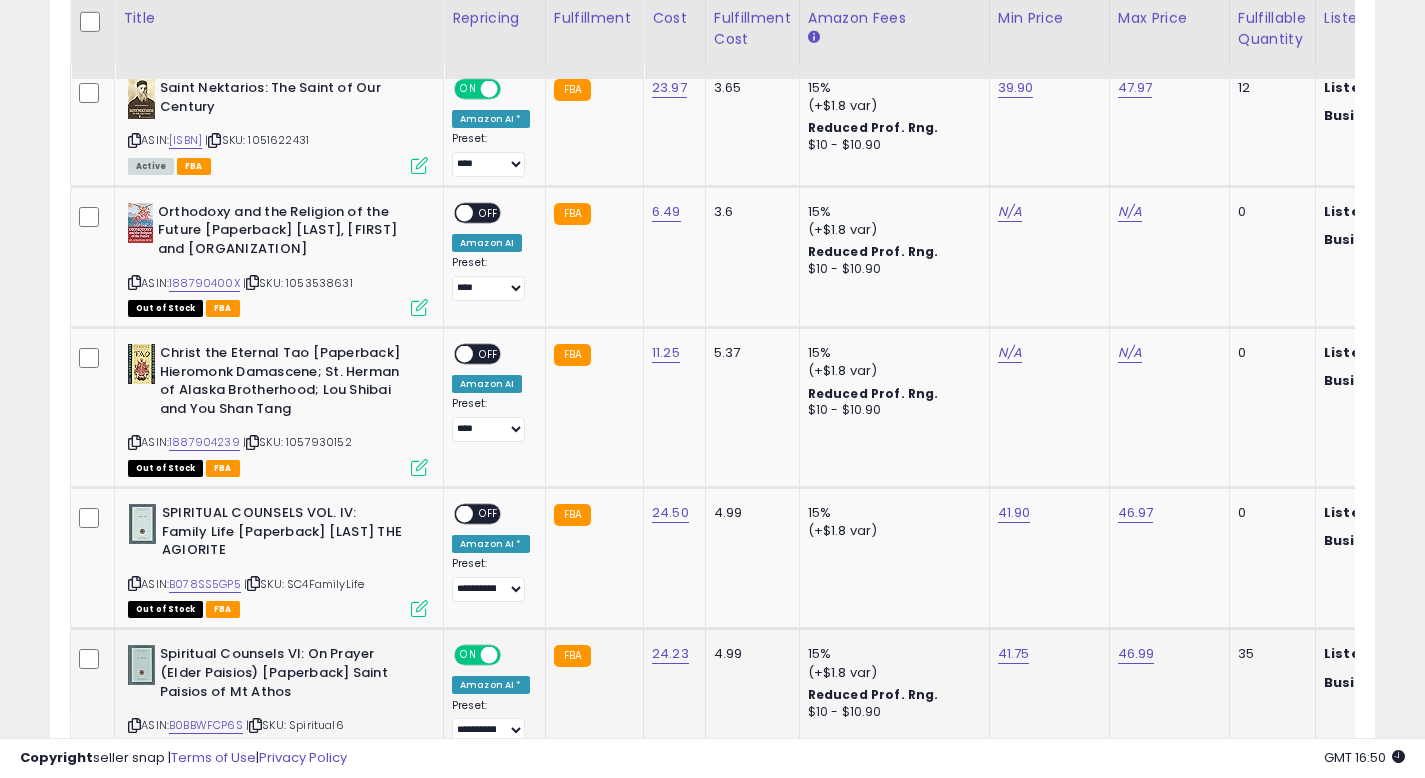 scroll, scrollTop: 410, scrollLeft: 767, axis: both 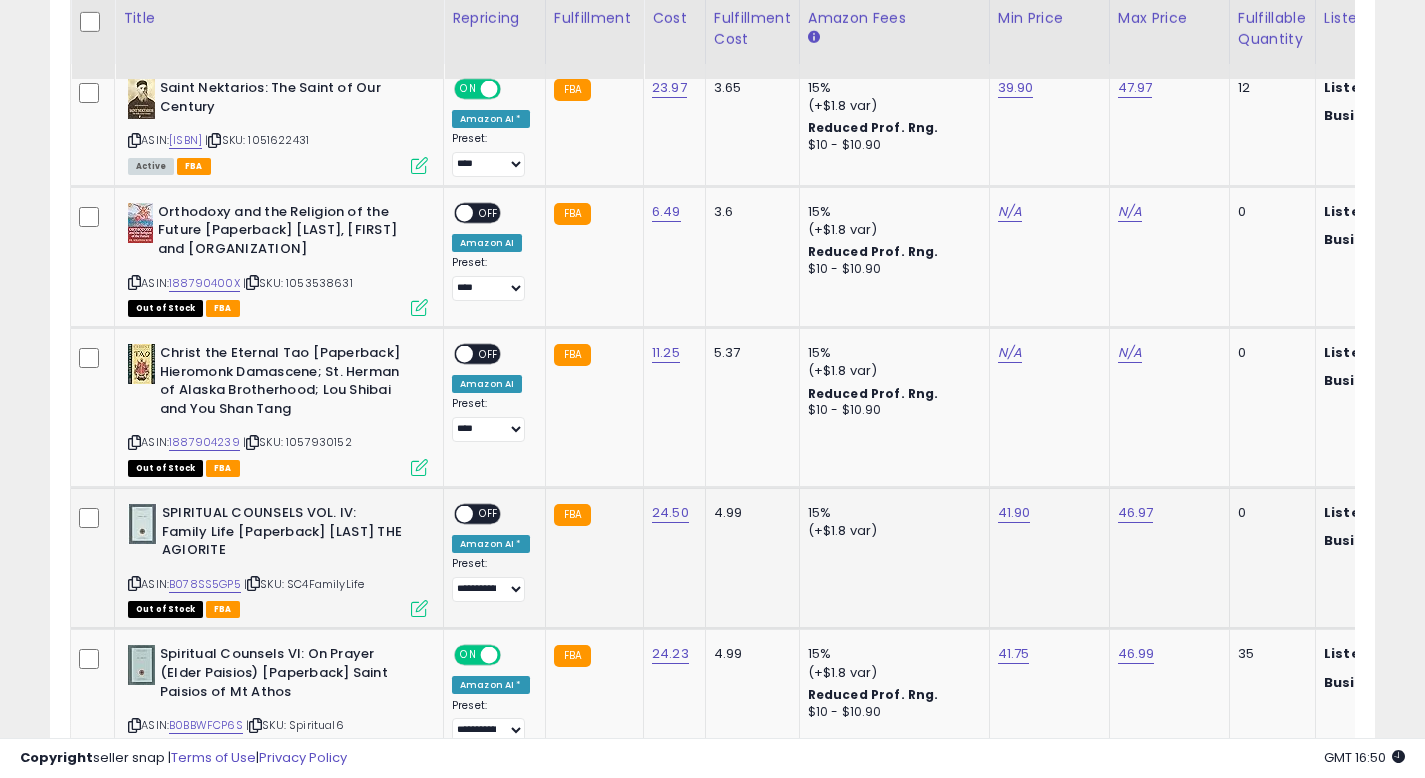 click at bounding box center (419, 608) 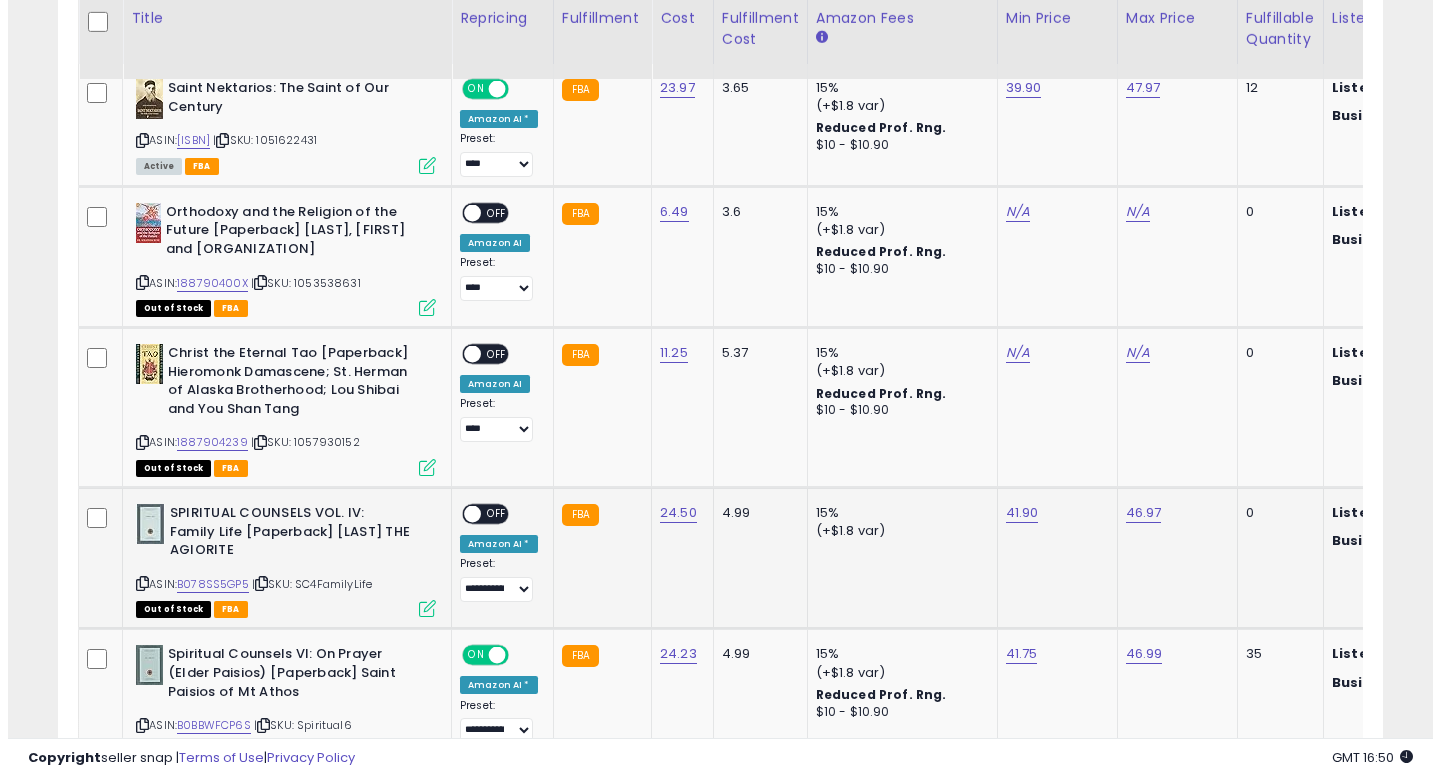 scroll, scrollTop: 999590, scrollLeft: 999224, axis: both 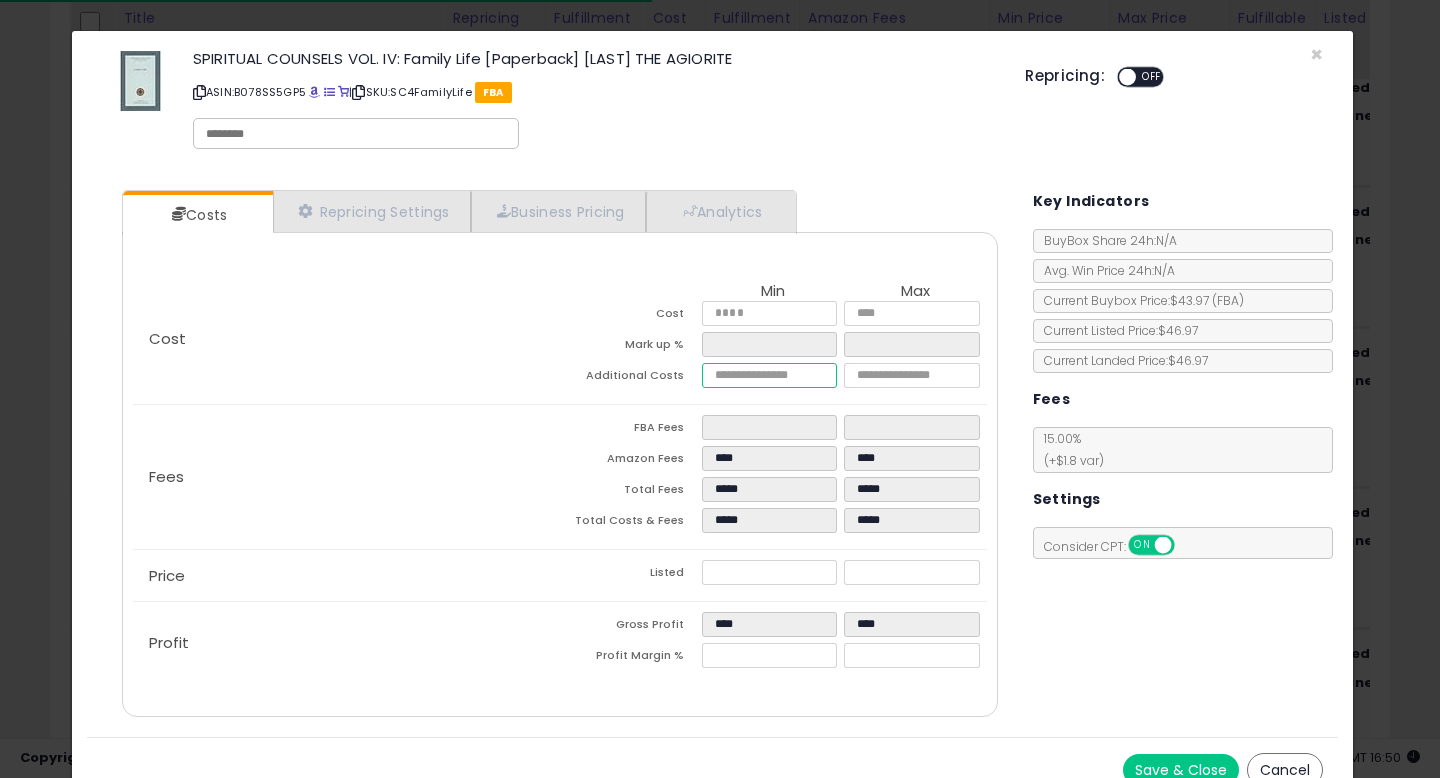 drag, startPoint x: 772, startPoint y: 377, endPoint x: 634, endPoint y: 357, distance: 139.44174 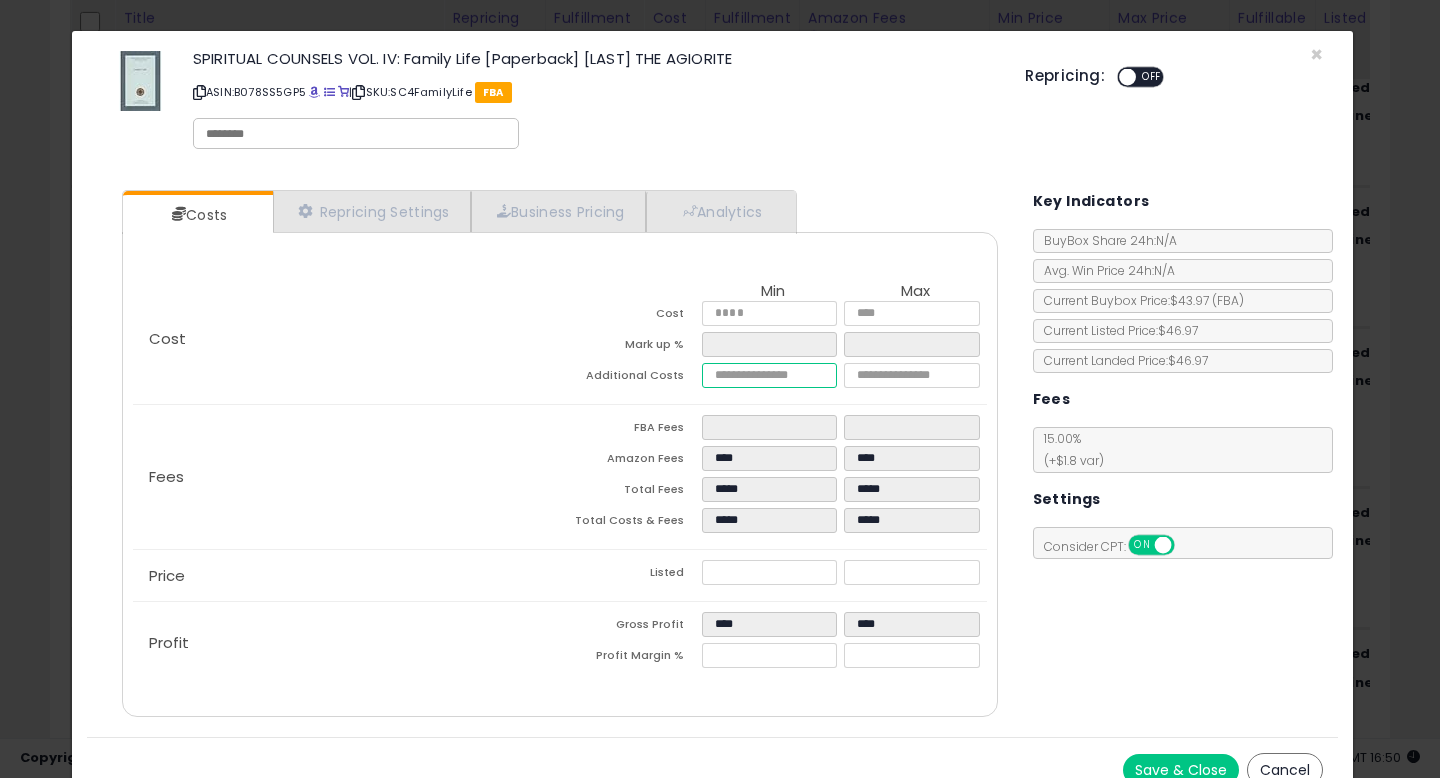 type on "*" 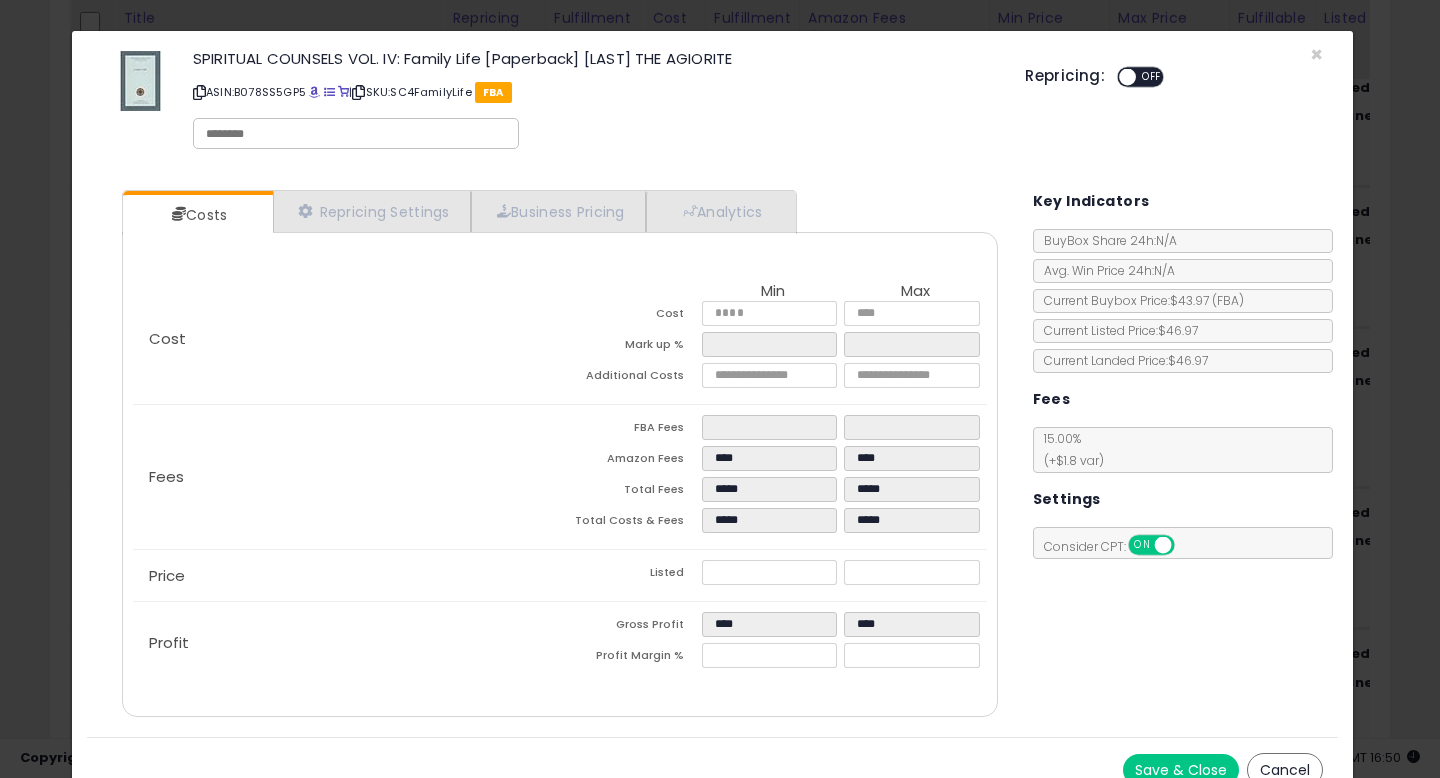 type on "*****" 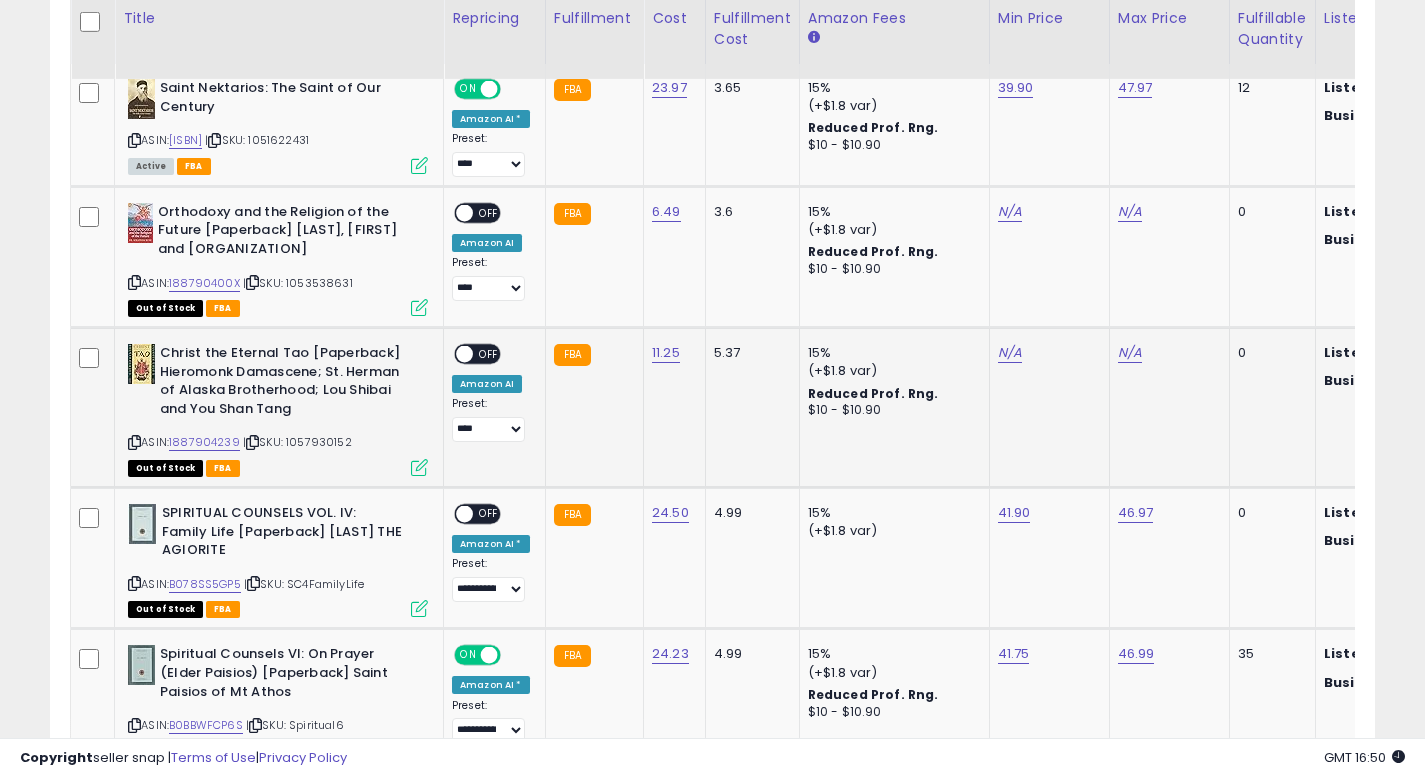 scroll, scrollTop: 410, scrollLeft: 767, axis: both 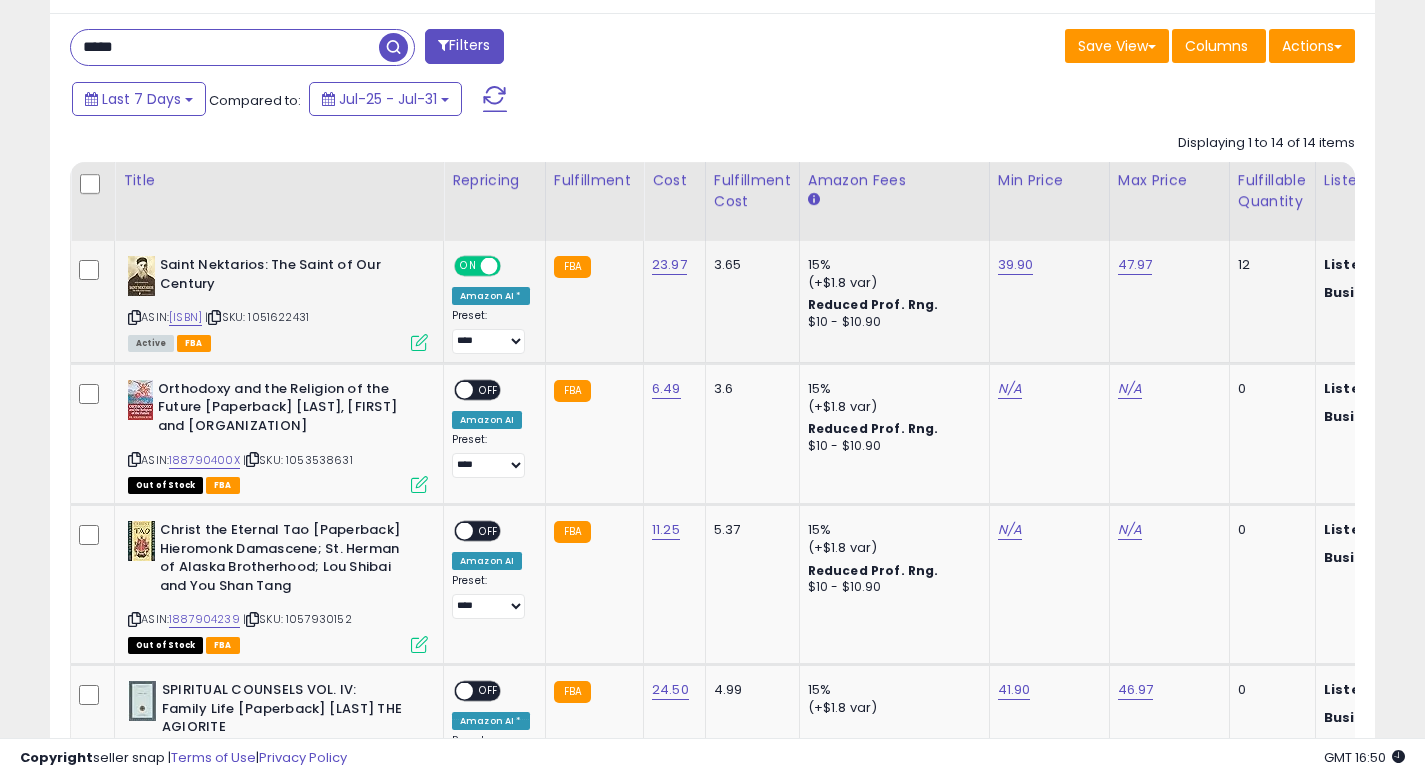 click on "ASIN:  9607374088    |   SKU: 1051622431 Active FBA" at bounding box center (278, 302) 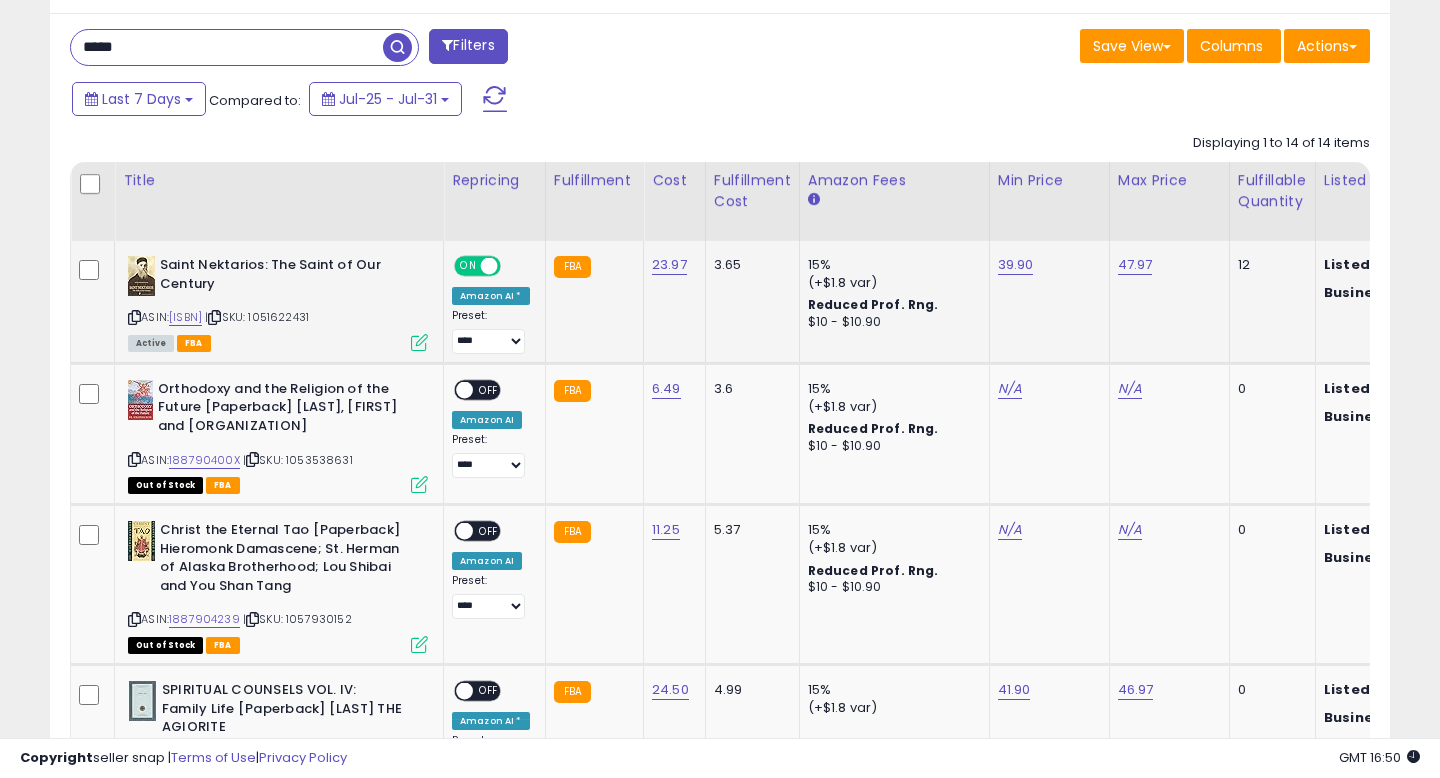 scroll, scrollTop: 999590, scrollLeft: 999224, axis: both 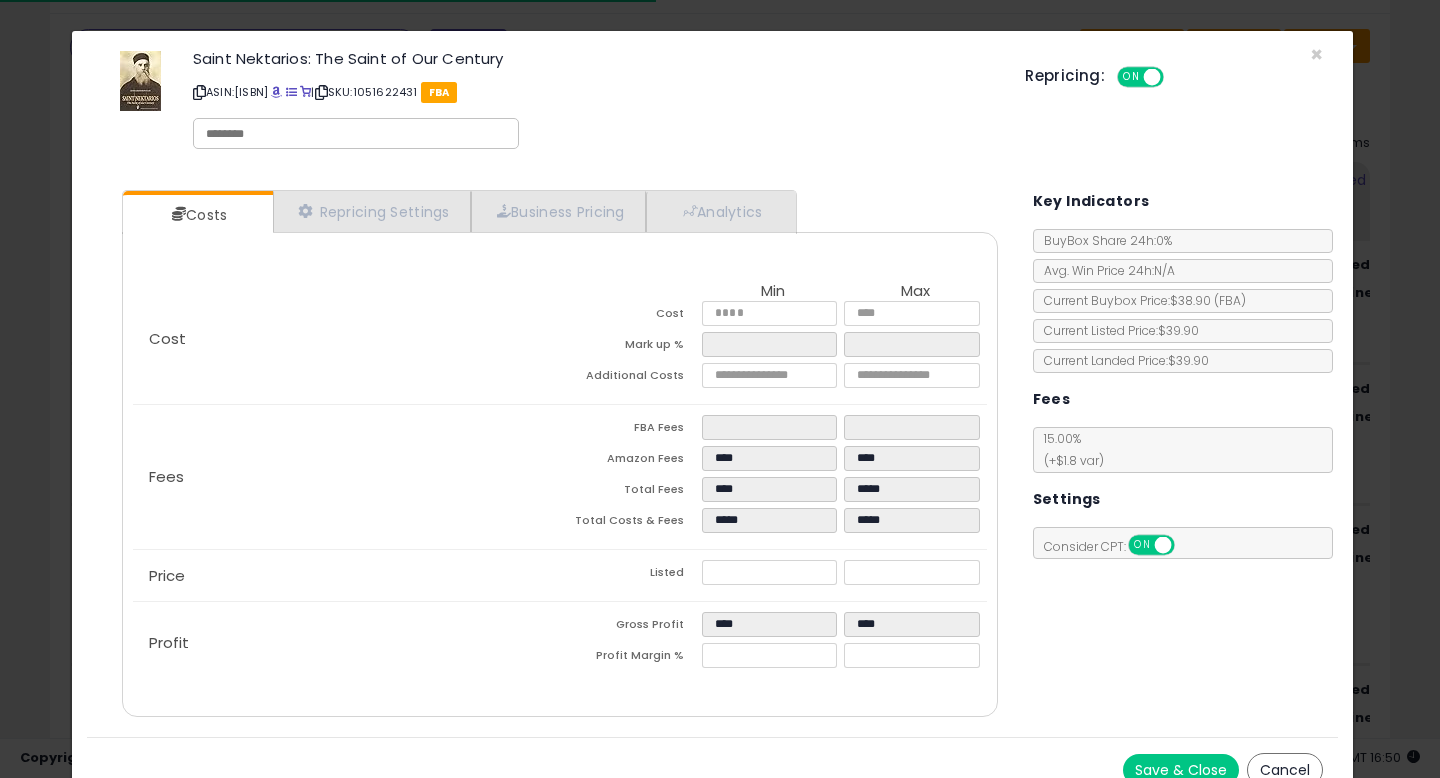 click on "Cancel" at bounding box center (1285, 770) 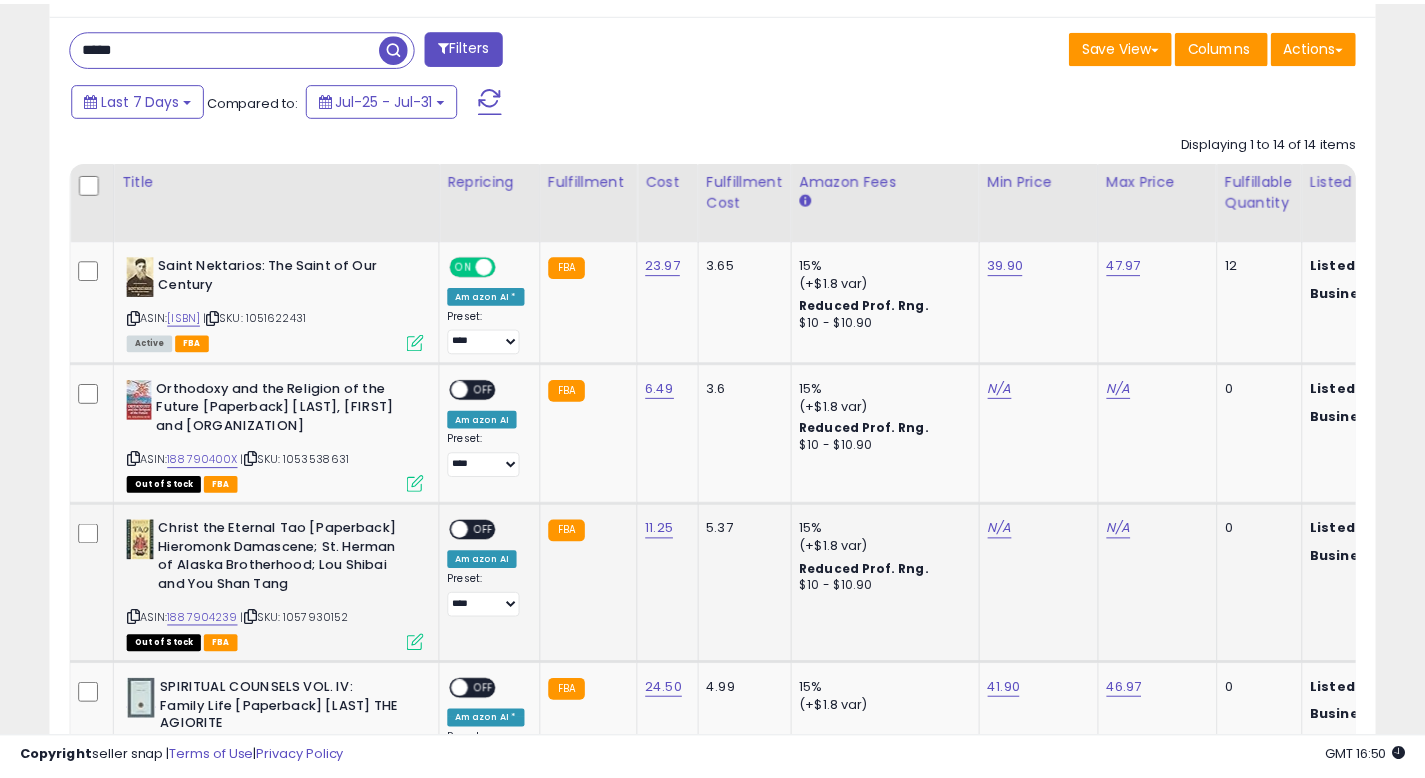 scroll, scrollTop: 410, scrollLeft: 767, axis: both 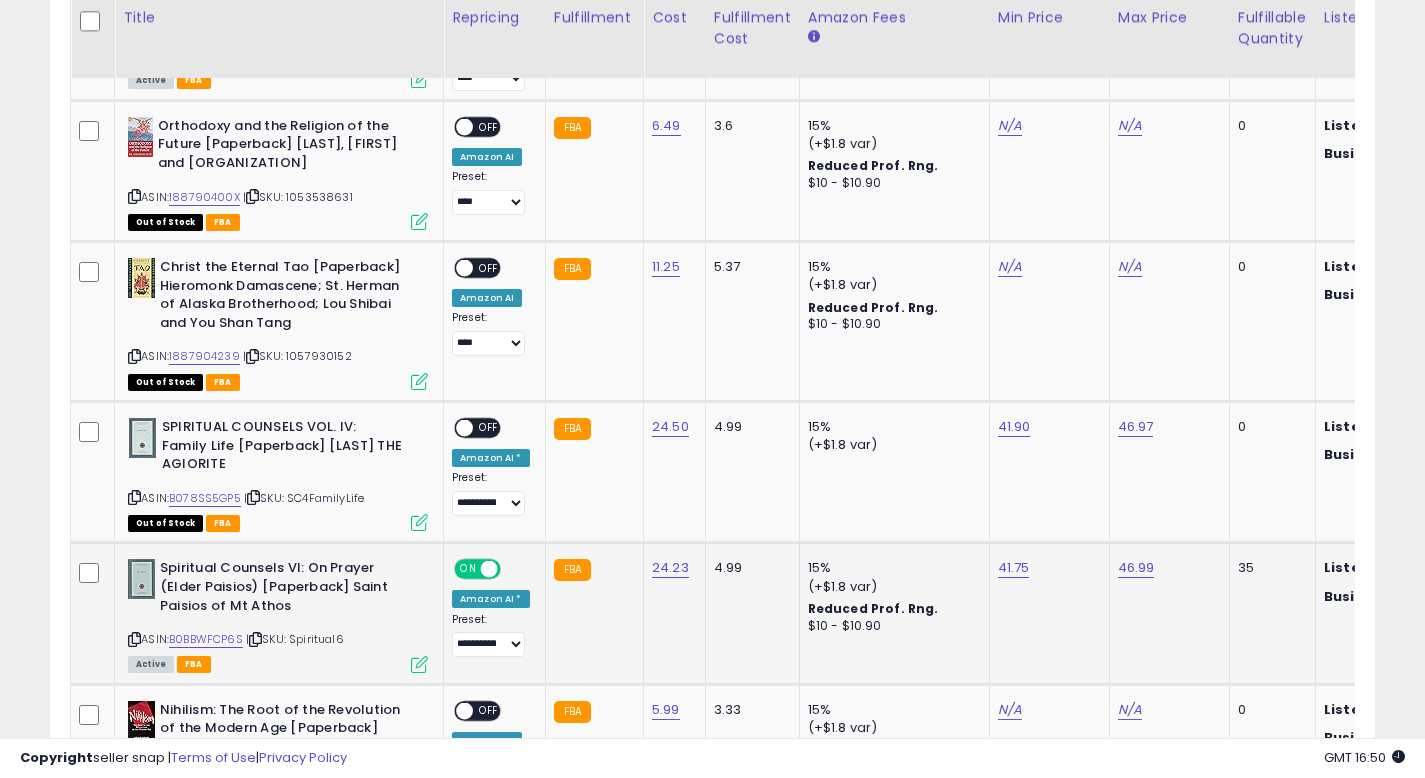 click at bounding box center [419, 664] 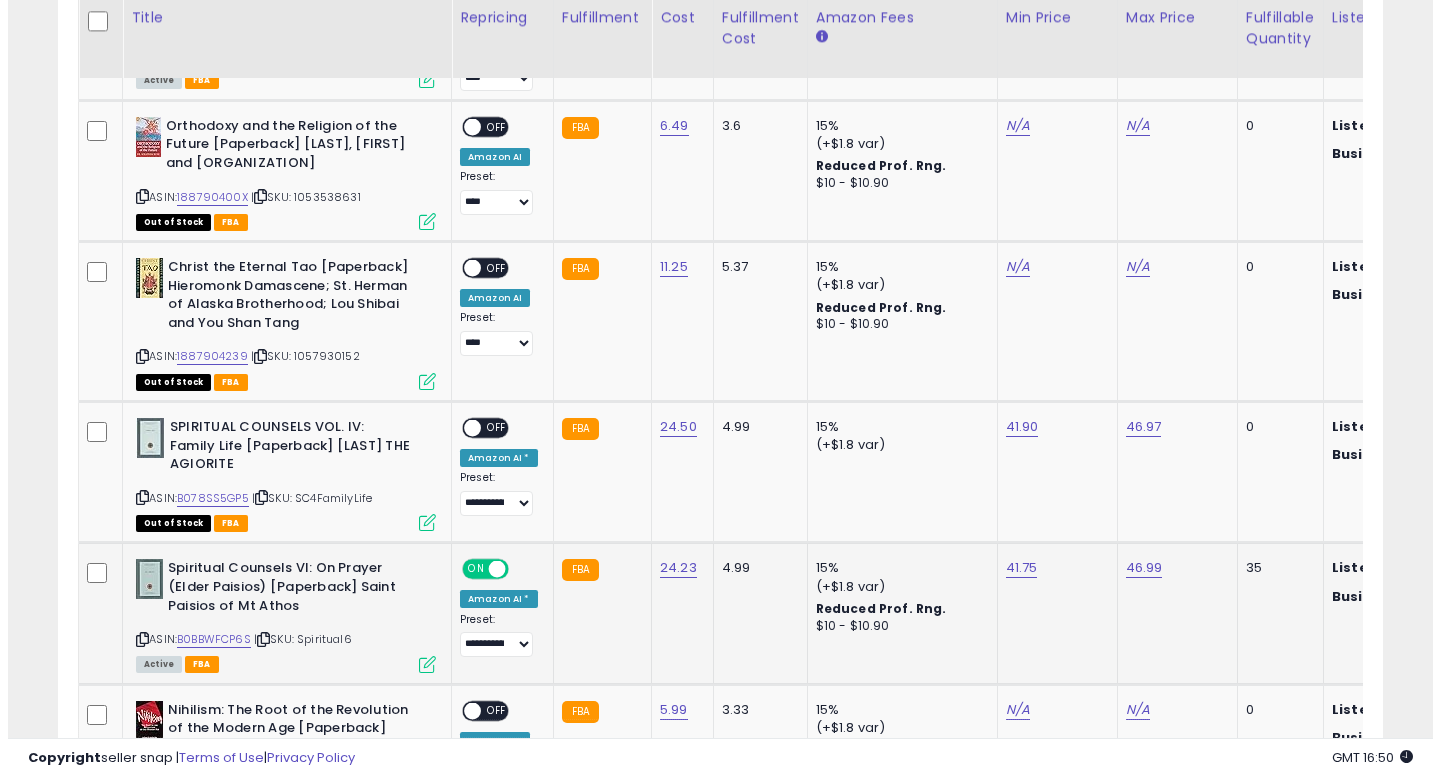 scroll, scrollTop: 999590, scrollLeft: 999224, axis: both 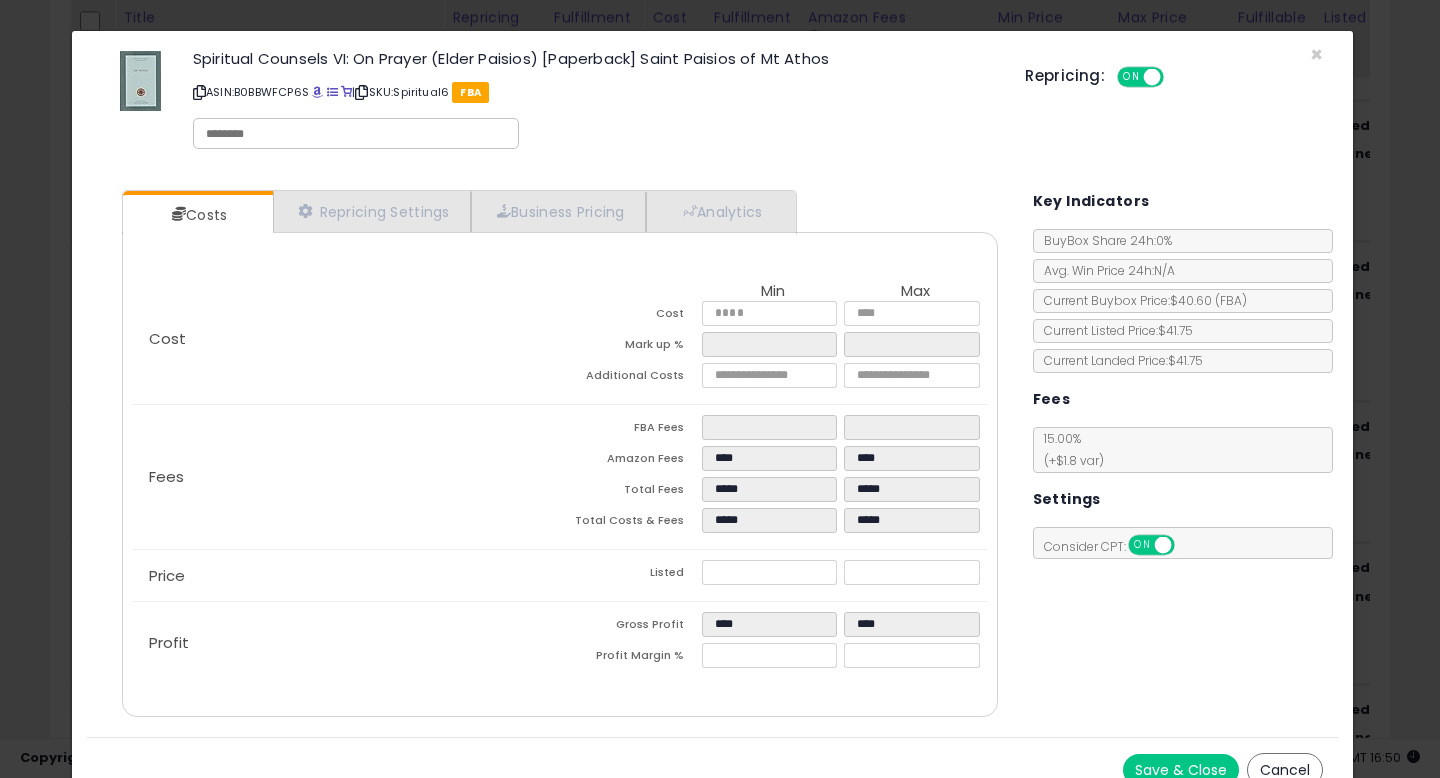 click on "Cancel" at bounding box center [1285, 770] 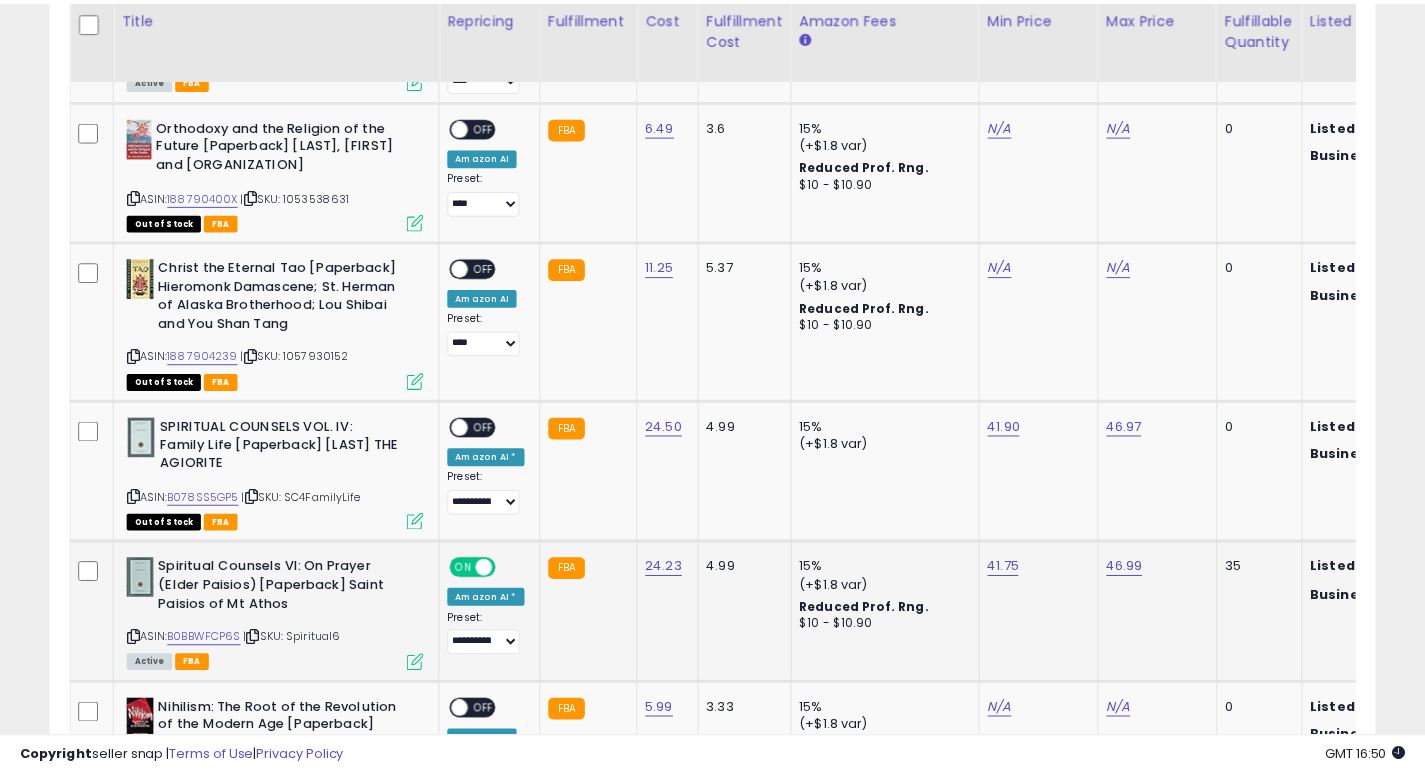 scroll 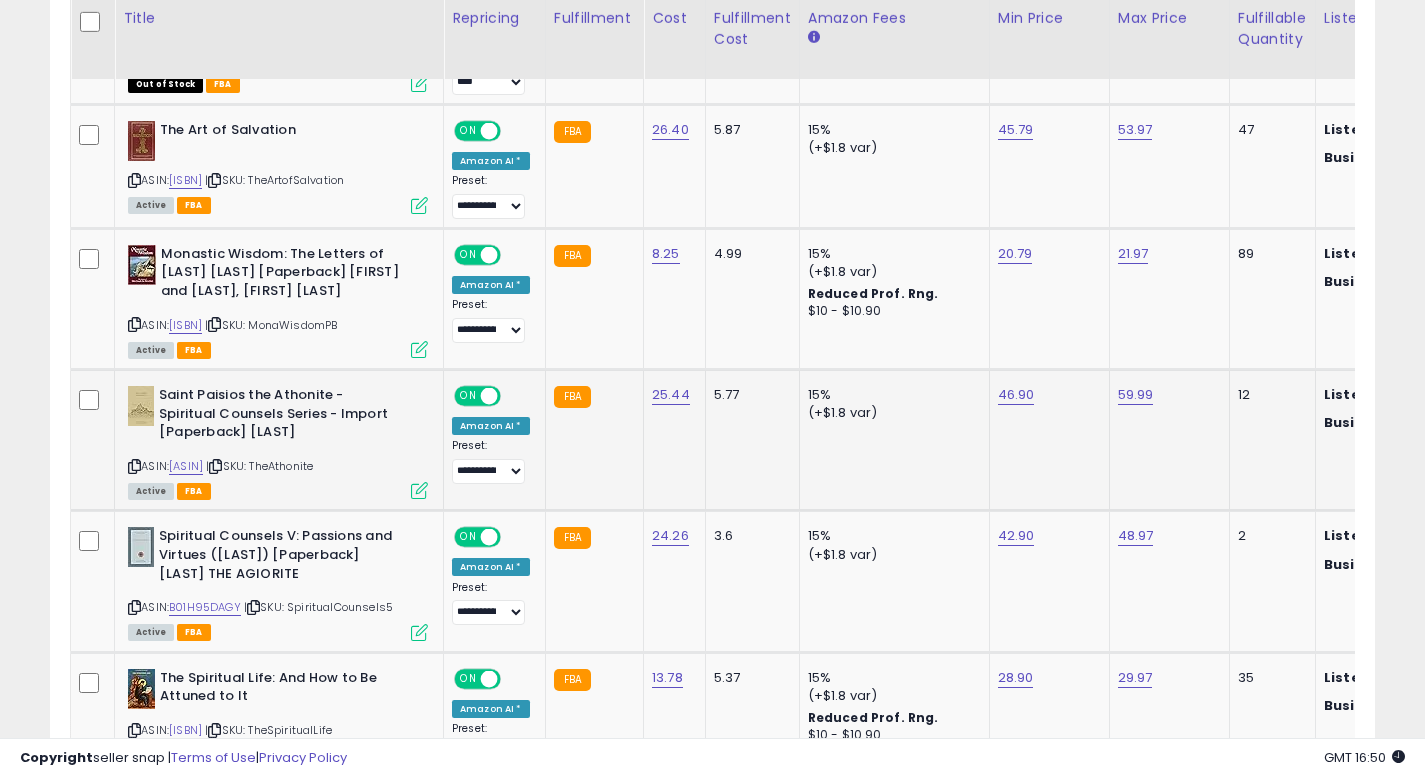 click at bounding box center [419, 490] 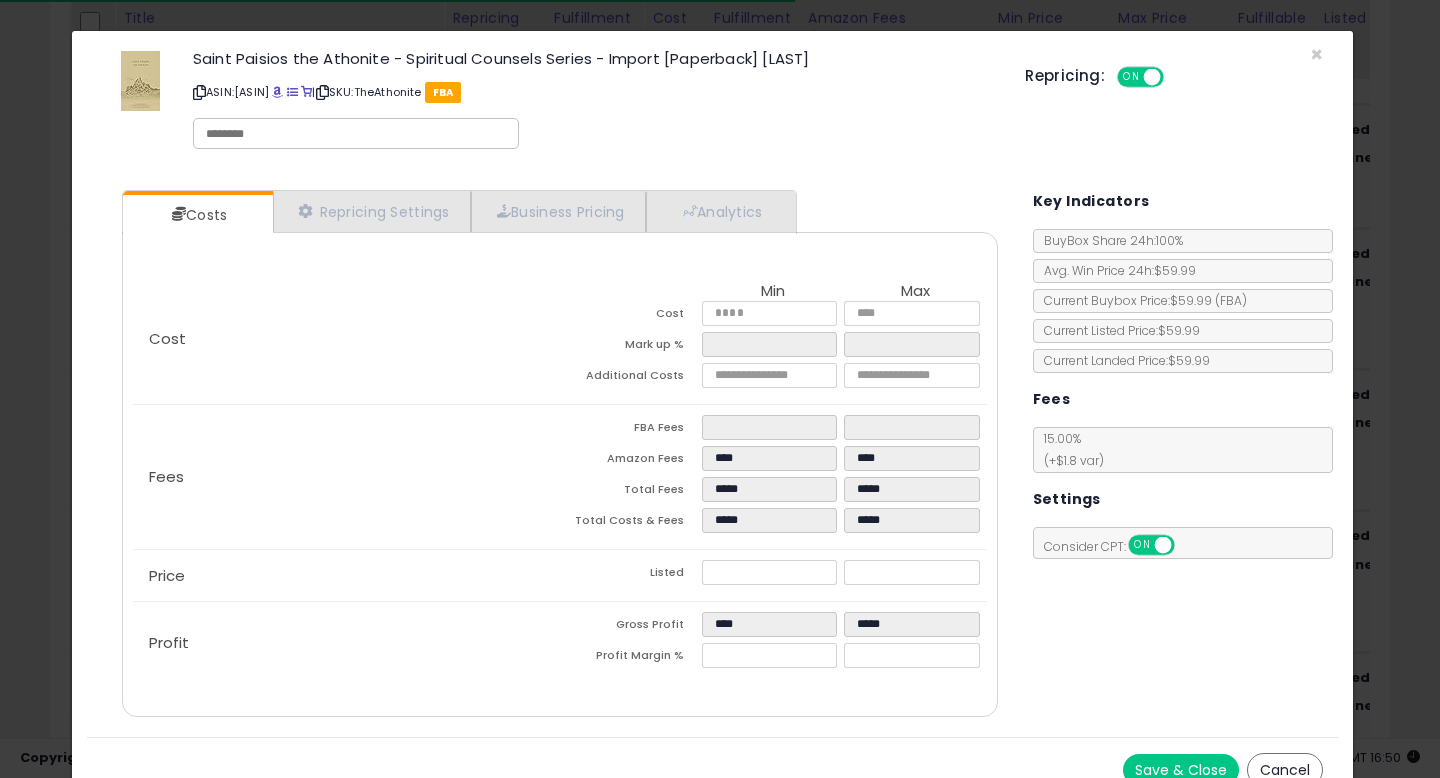 click on "Save & Close
Cancel" at bounding box center [712, 769] 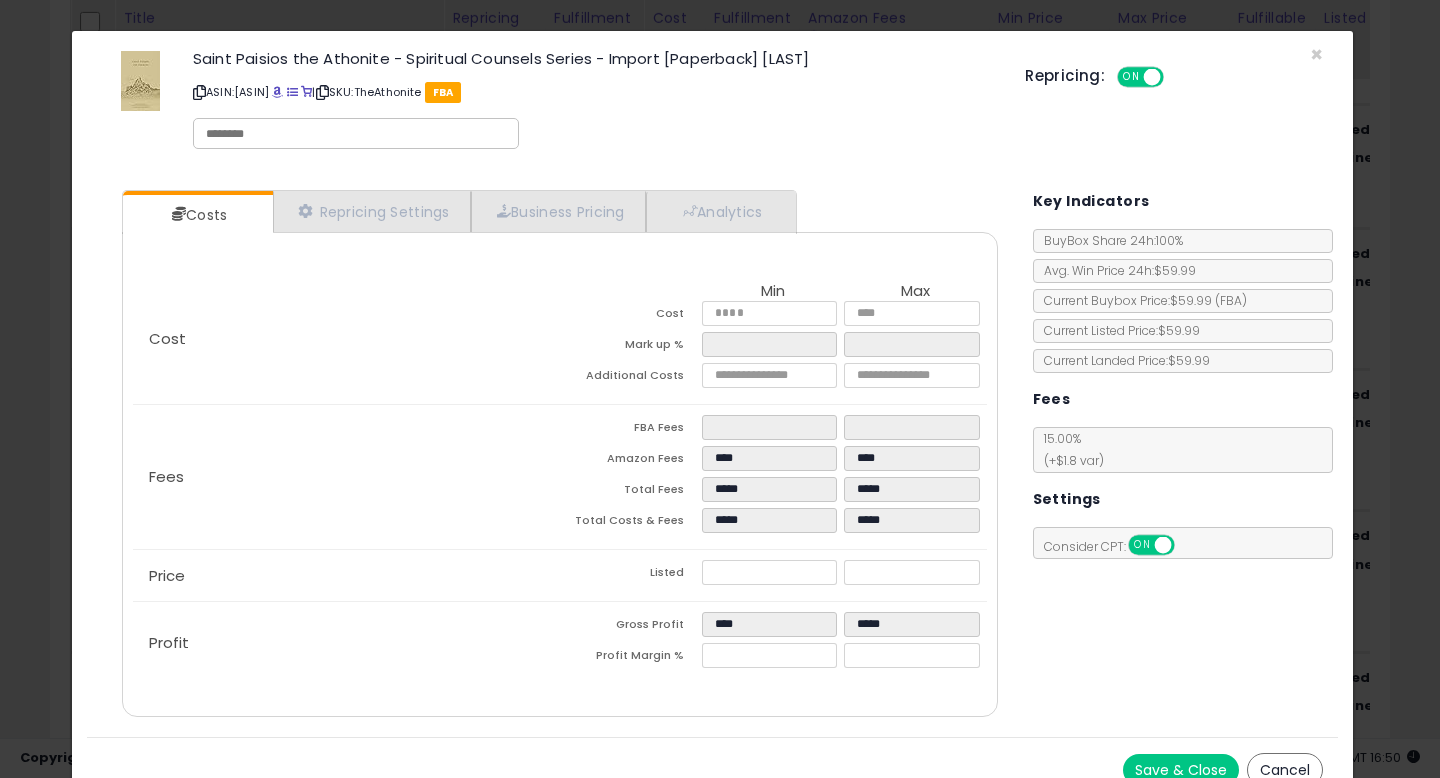 click on "Cancel" at bounding box center (1285, 770) 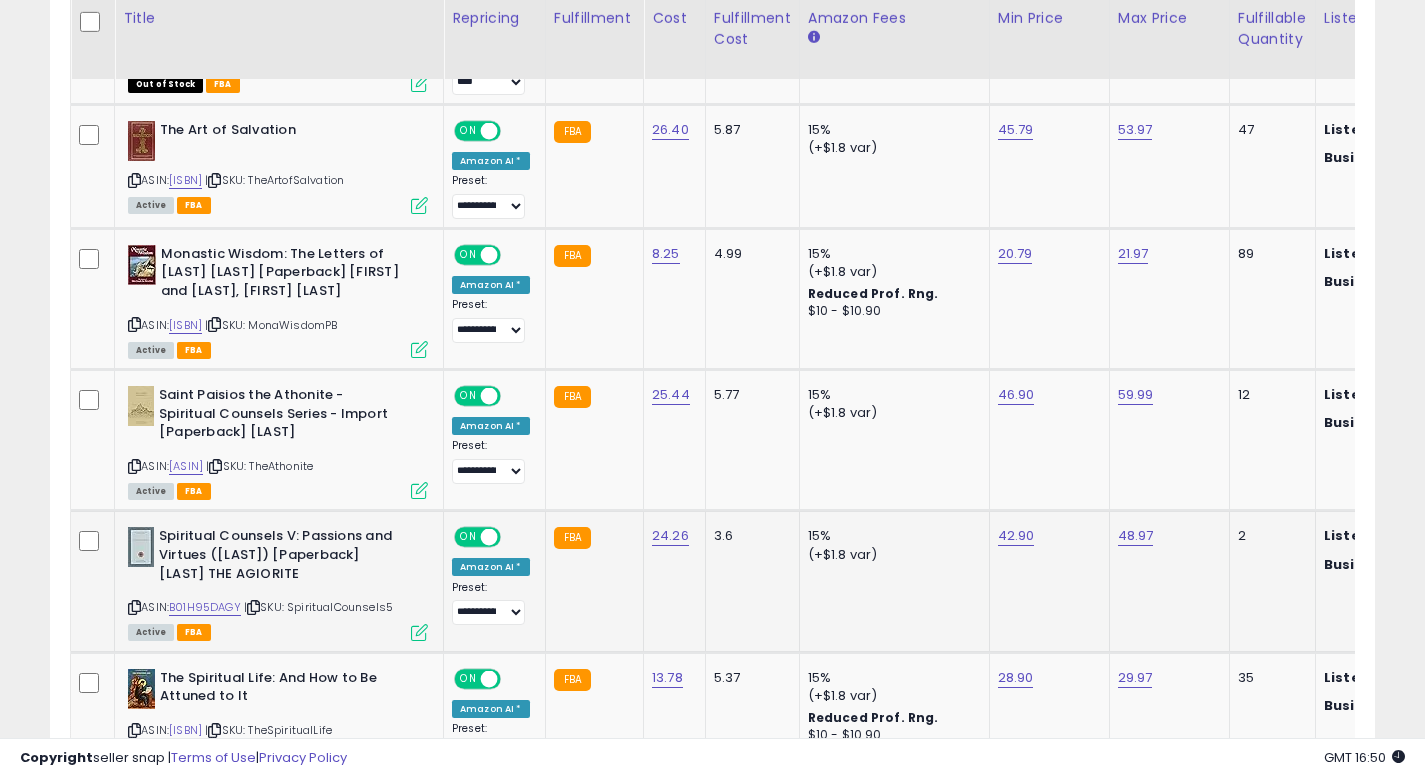 click at bounding box center (419, 632) 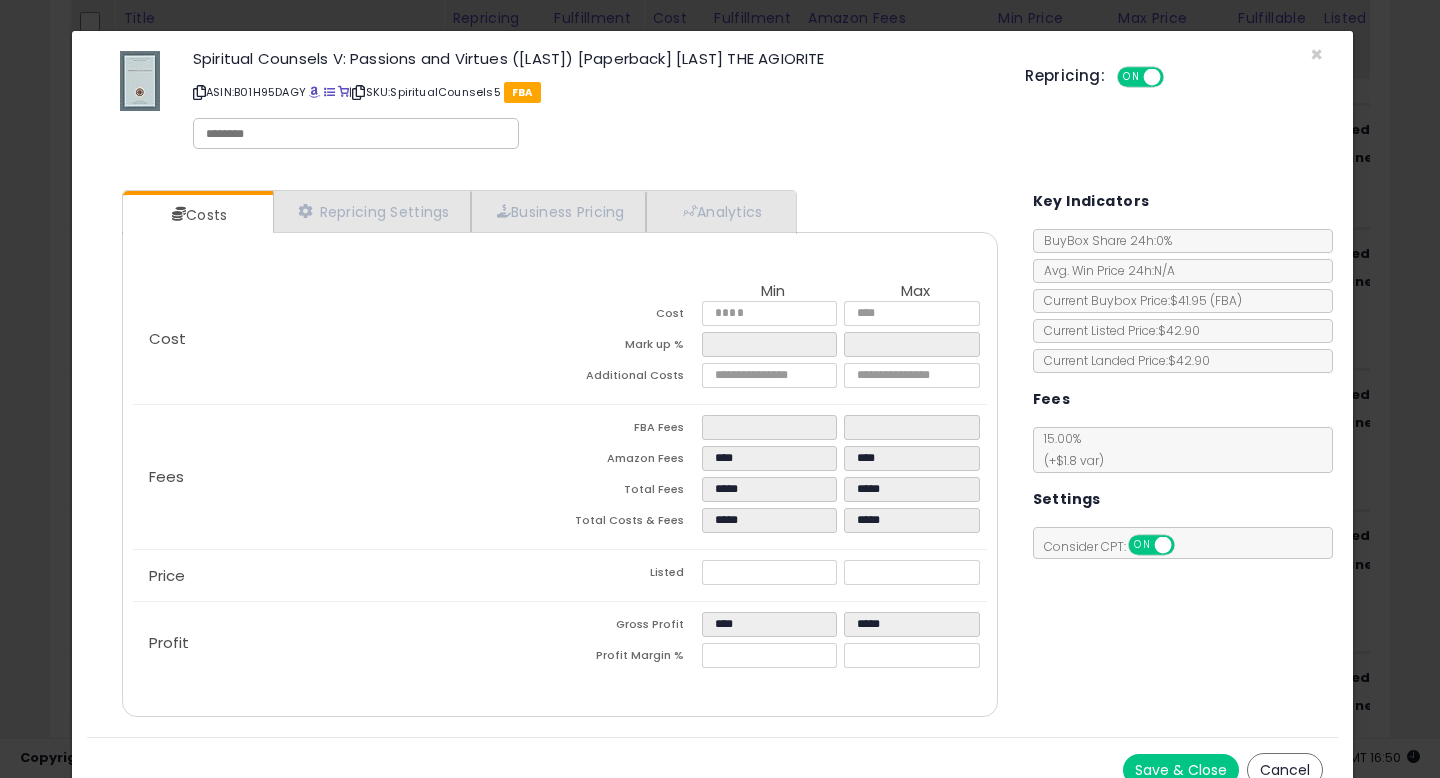 click on "Cancel" at bounding box center (1285, 770) 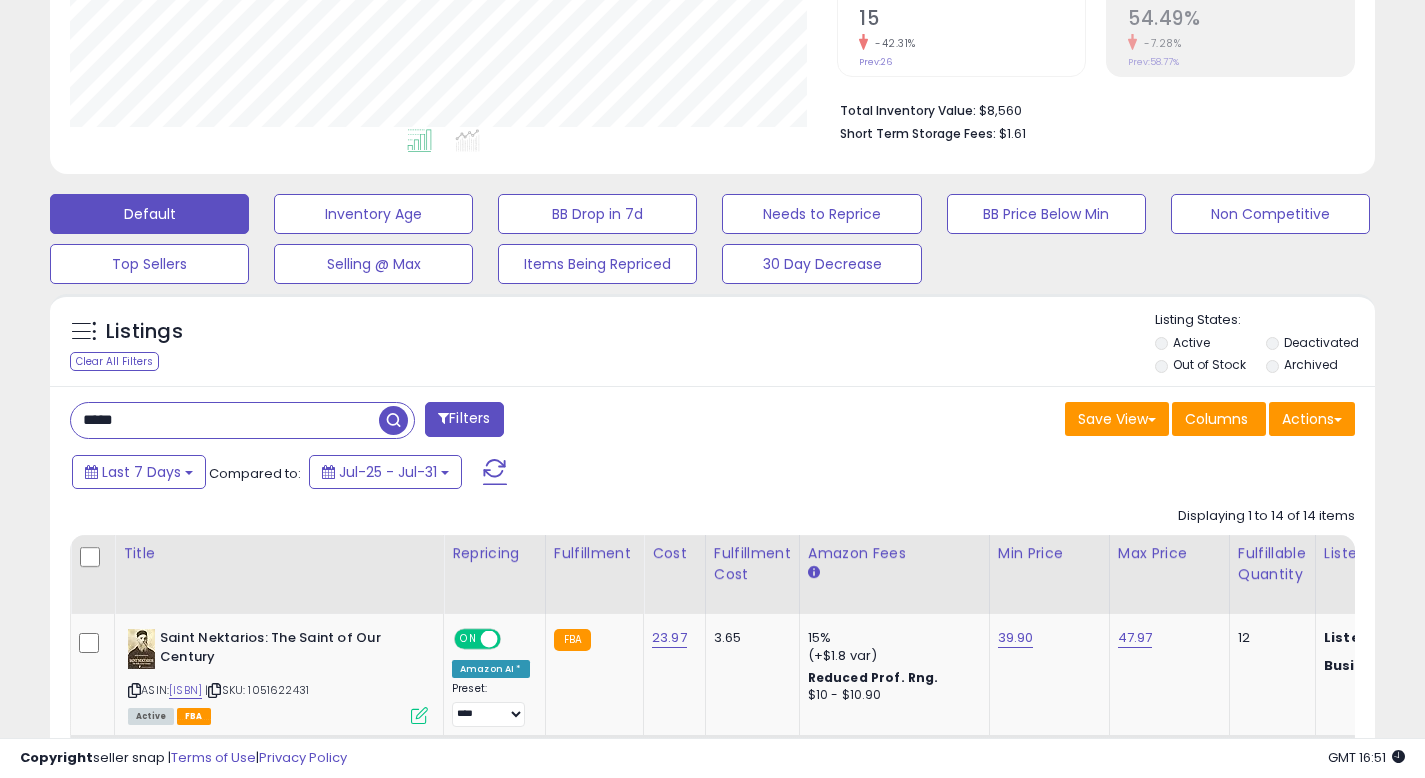 click on "**********" at bounding box center [712, 1172] 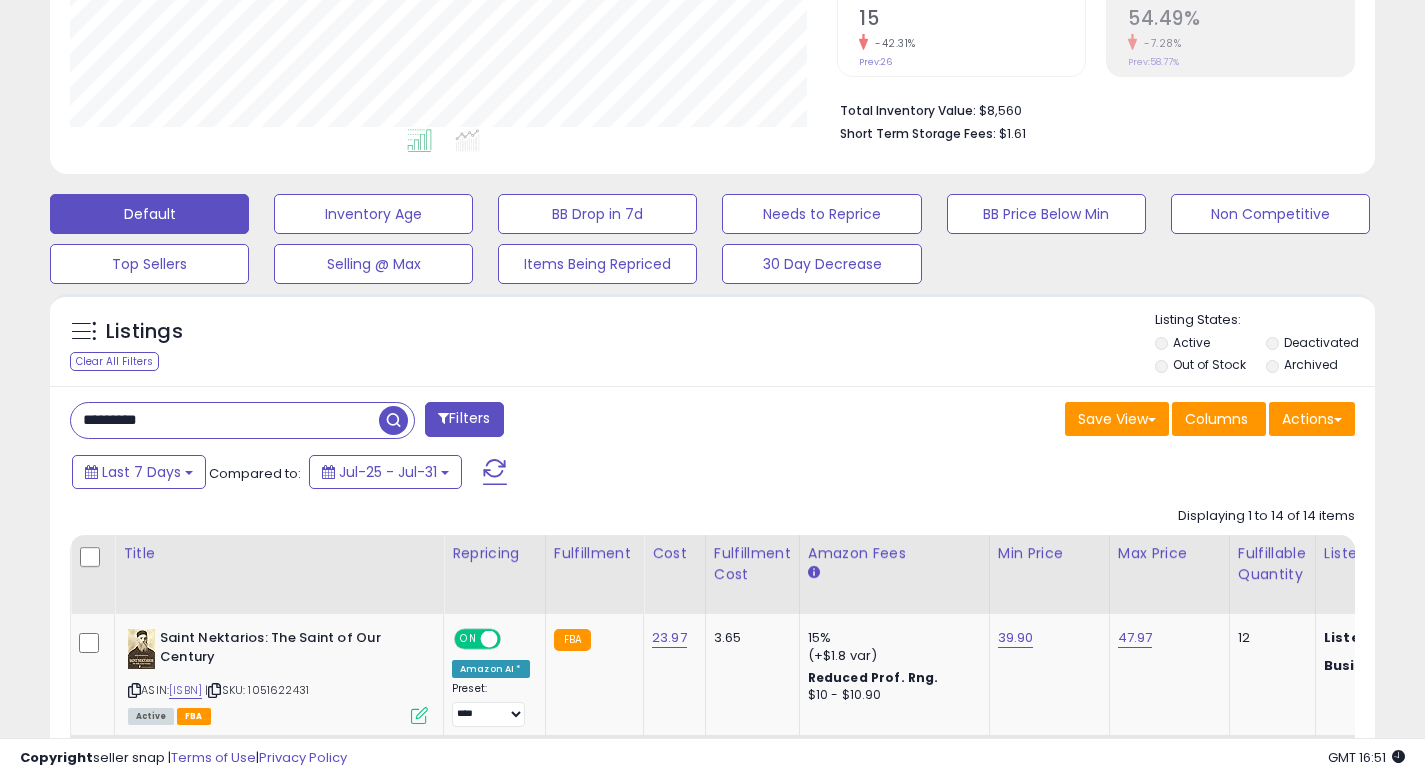 type on "*********" 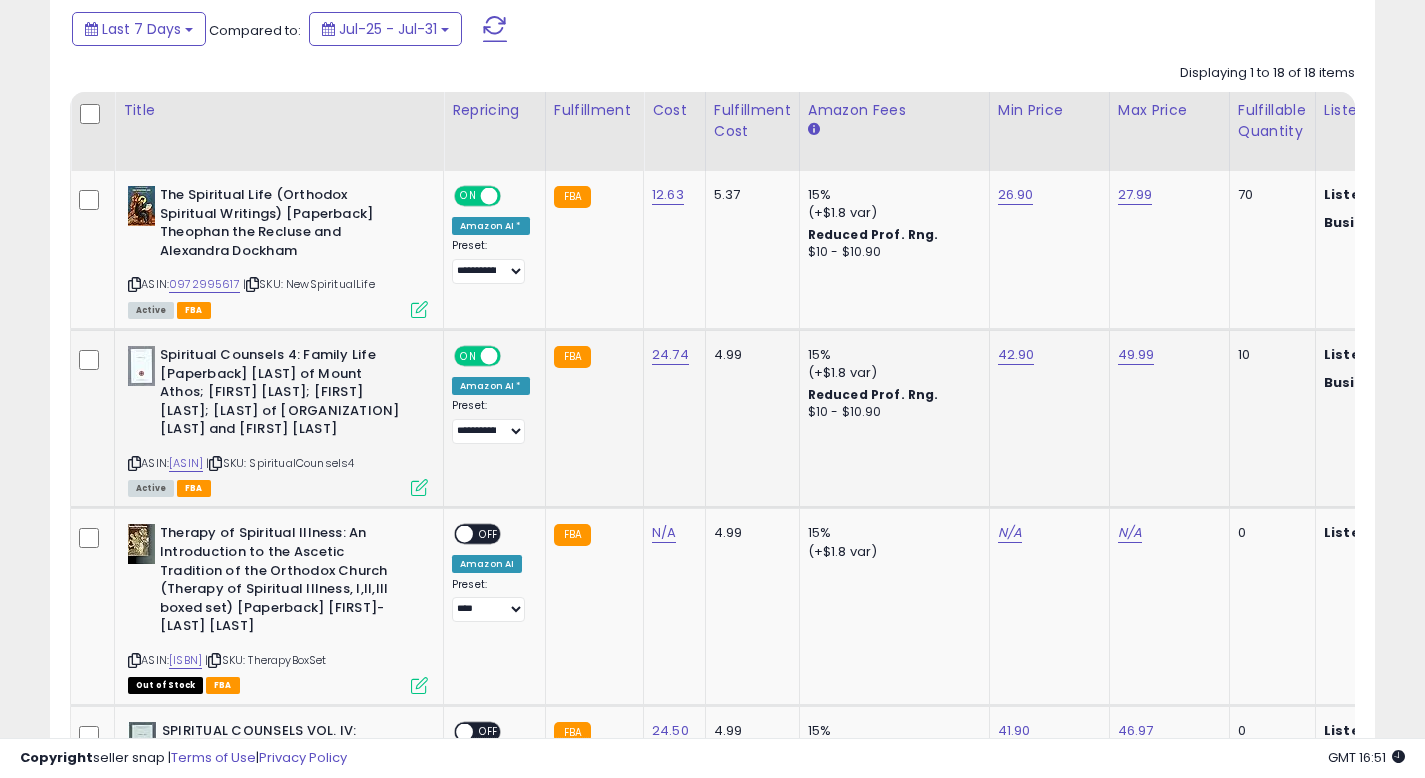 click at bounding box center [419, 487] 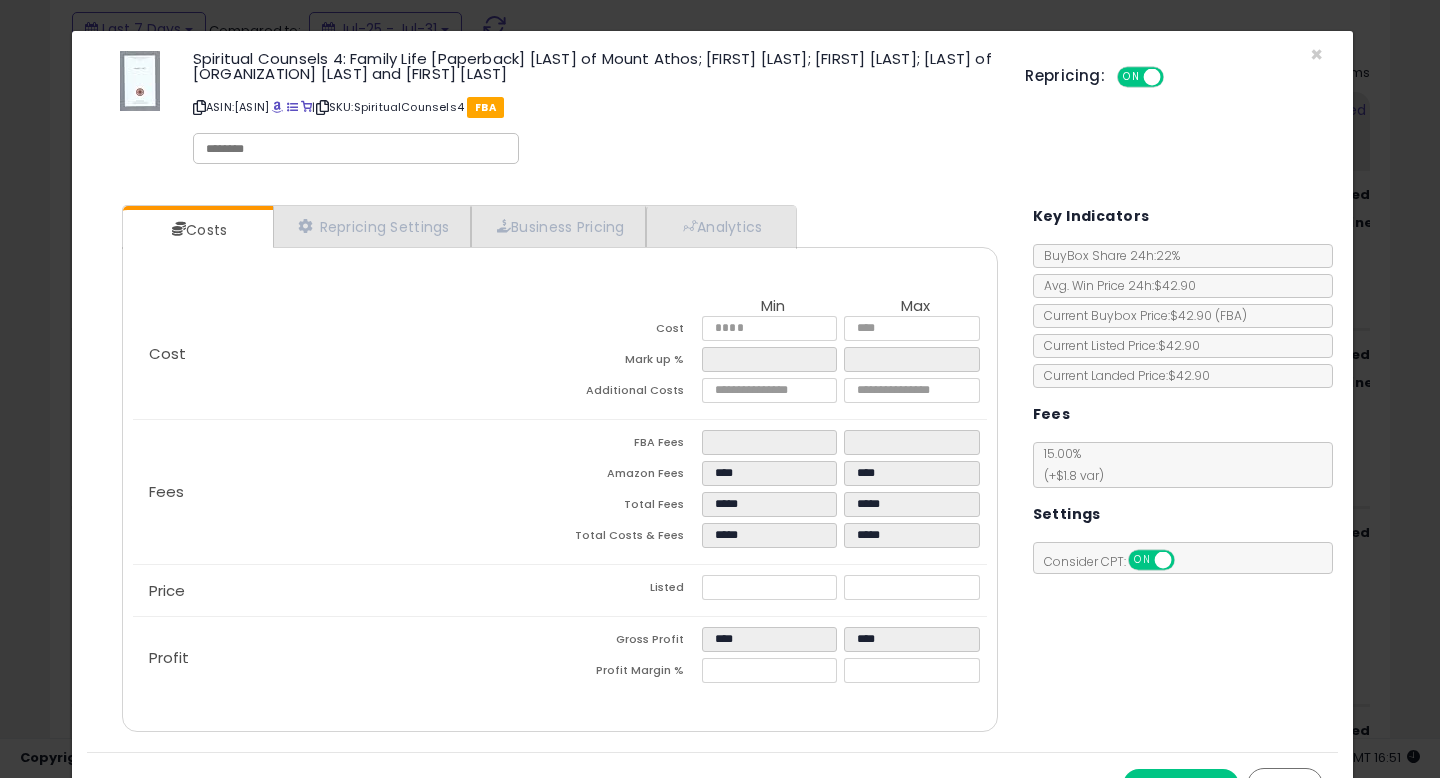 click on "Cancel" at bounding box center (1285, 785) 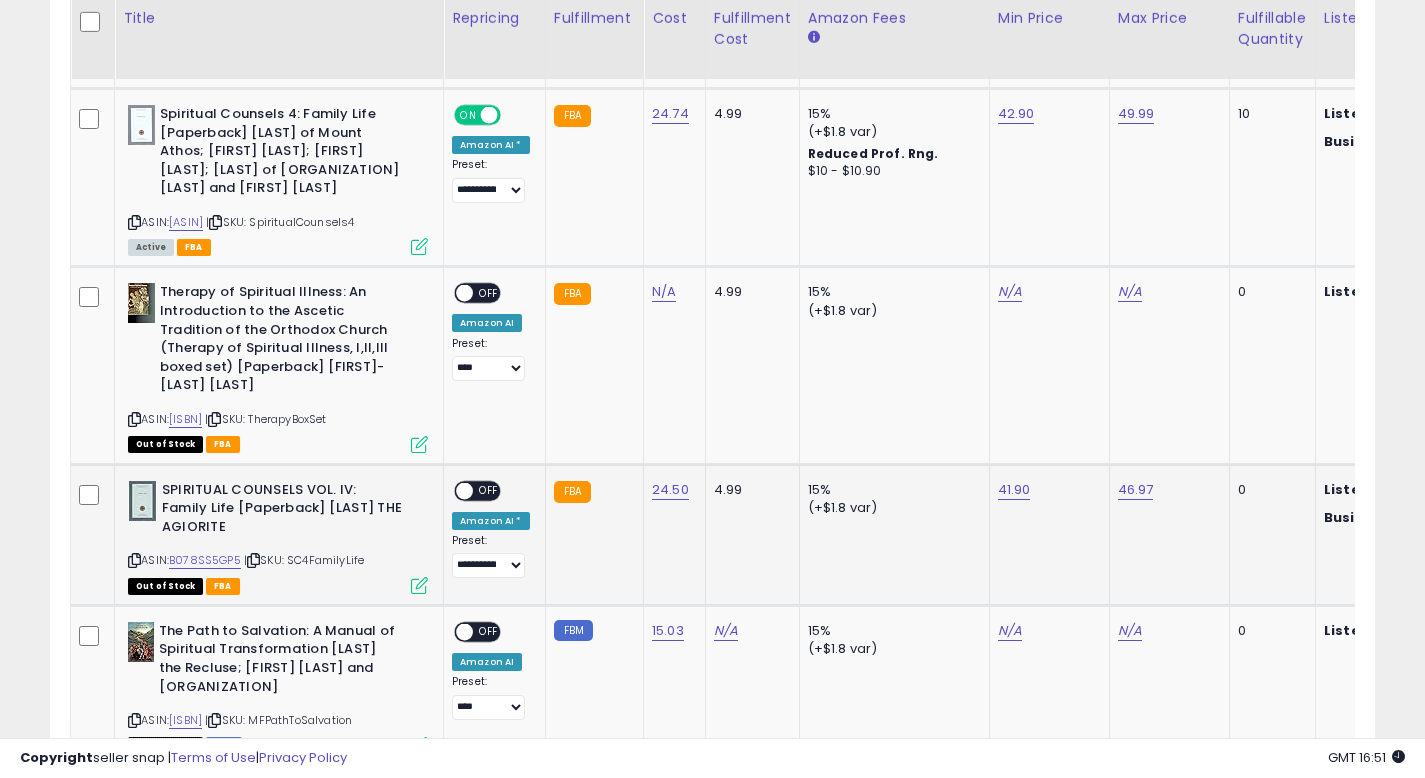 click on "ASIN:  [ASIN]    |   SKU: SC4FamilyLife Out of Stock FBA" at bounding box center [278, 536] 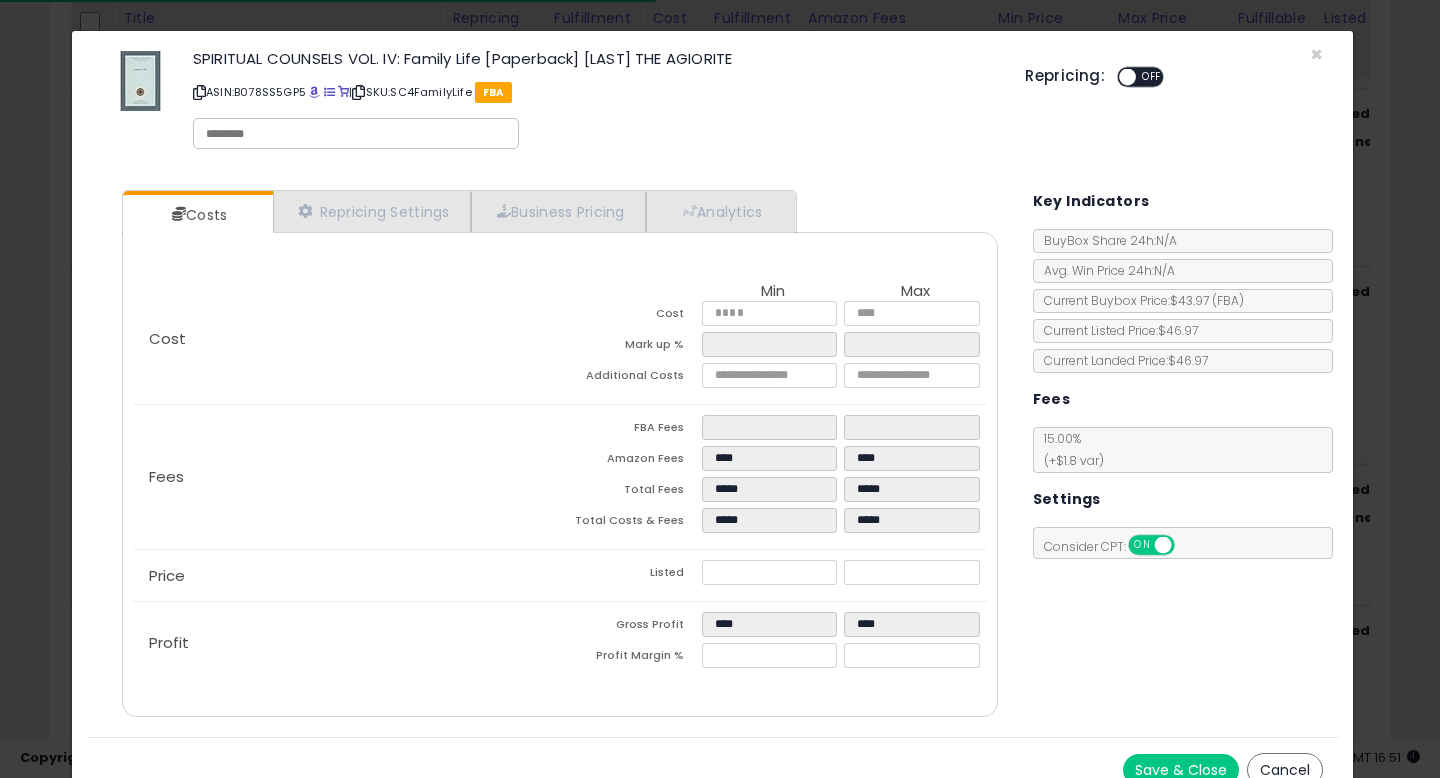 click on "Cancel" at bounding box center (1285, 770) 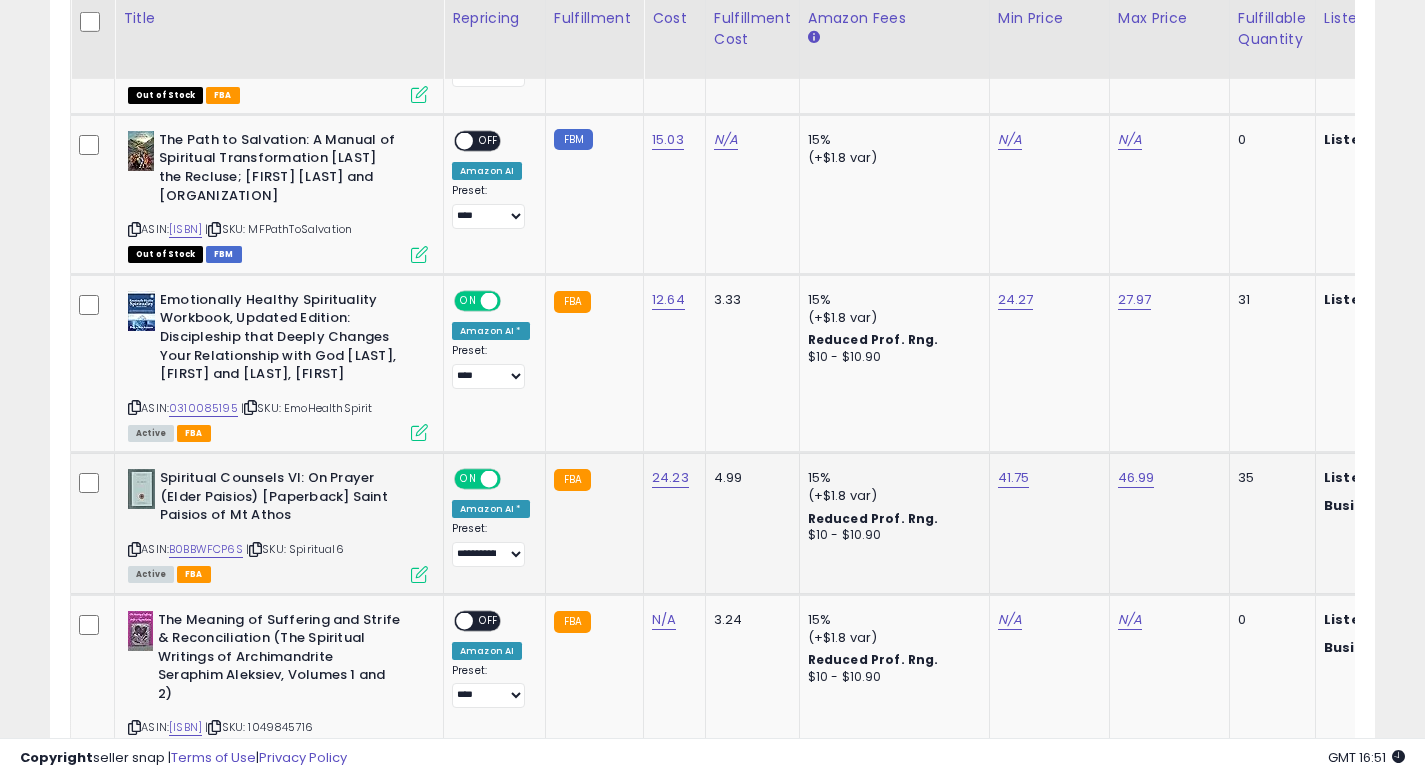 click at bounding box center (419, 574) 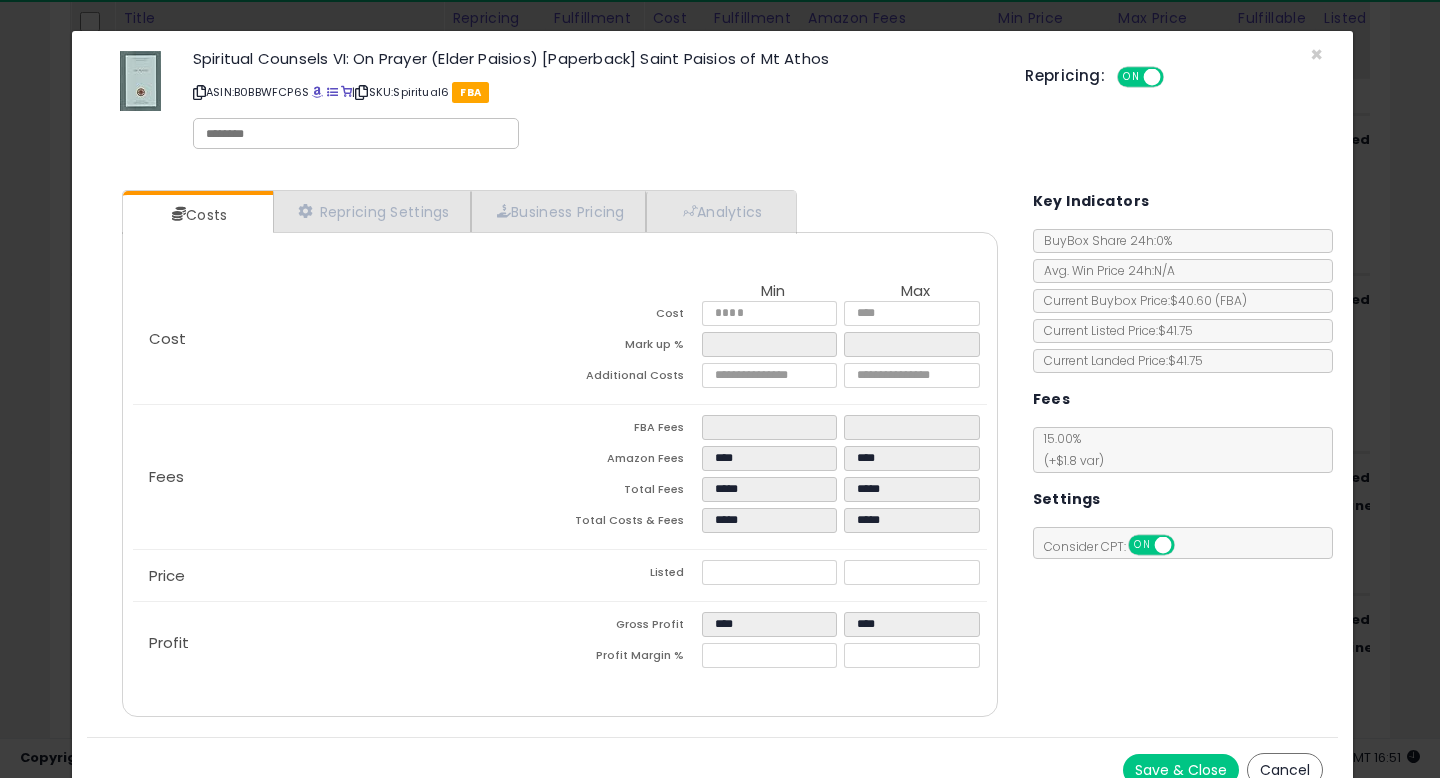 click on "Cancel" at bounding box center [1285, 770] 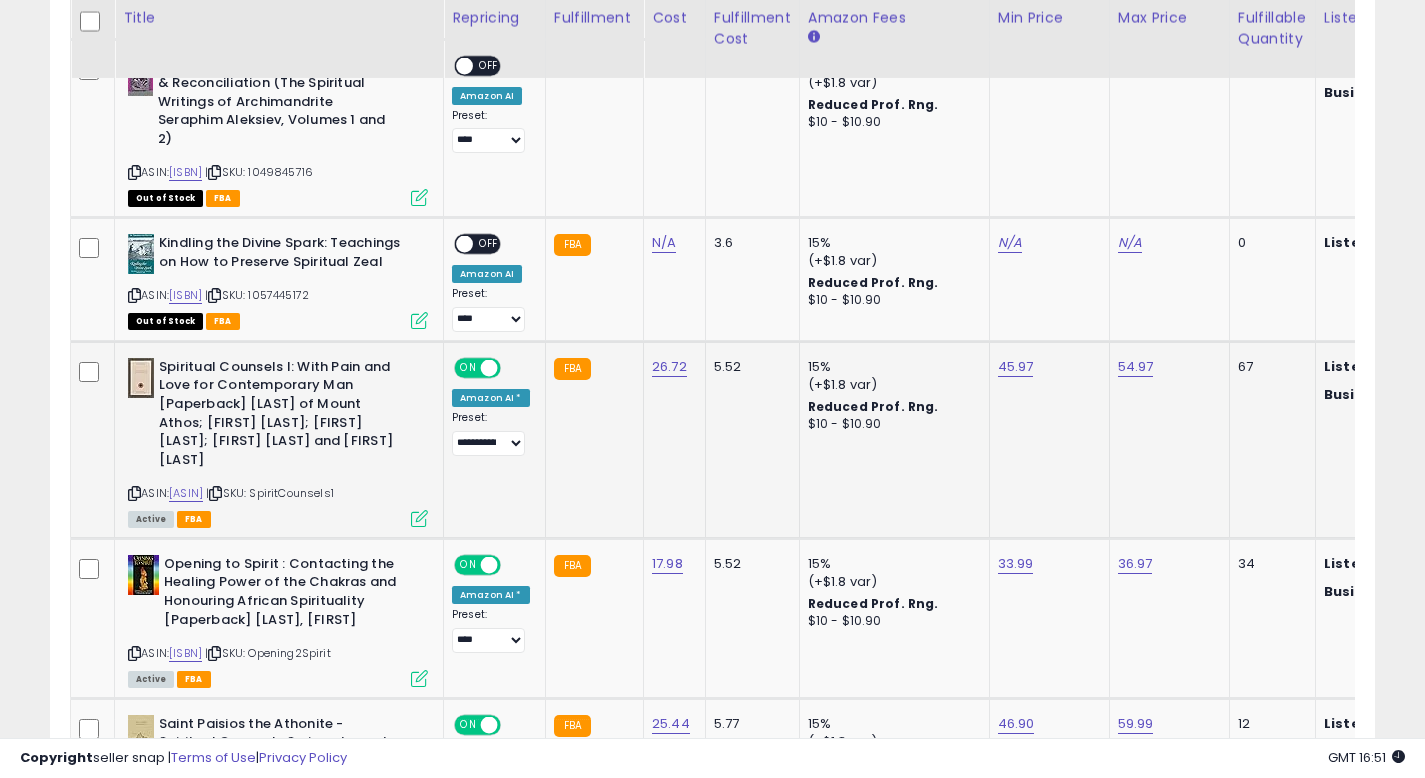 click at bounding box center [419, 518] 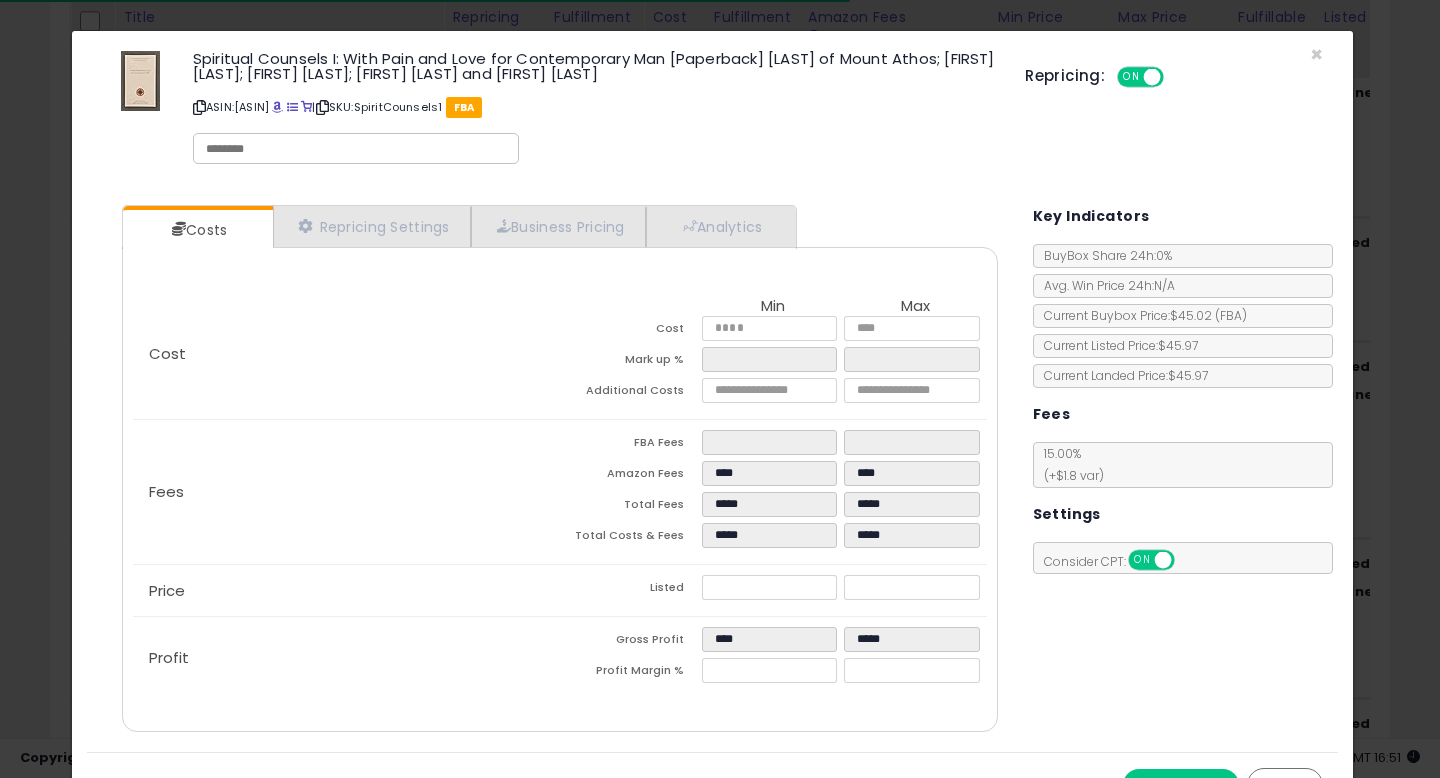 click on "Cancel" at bounding box center [1285, 785] 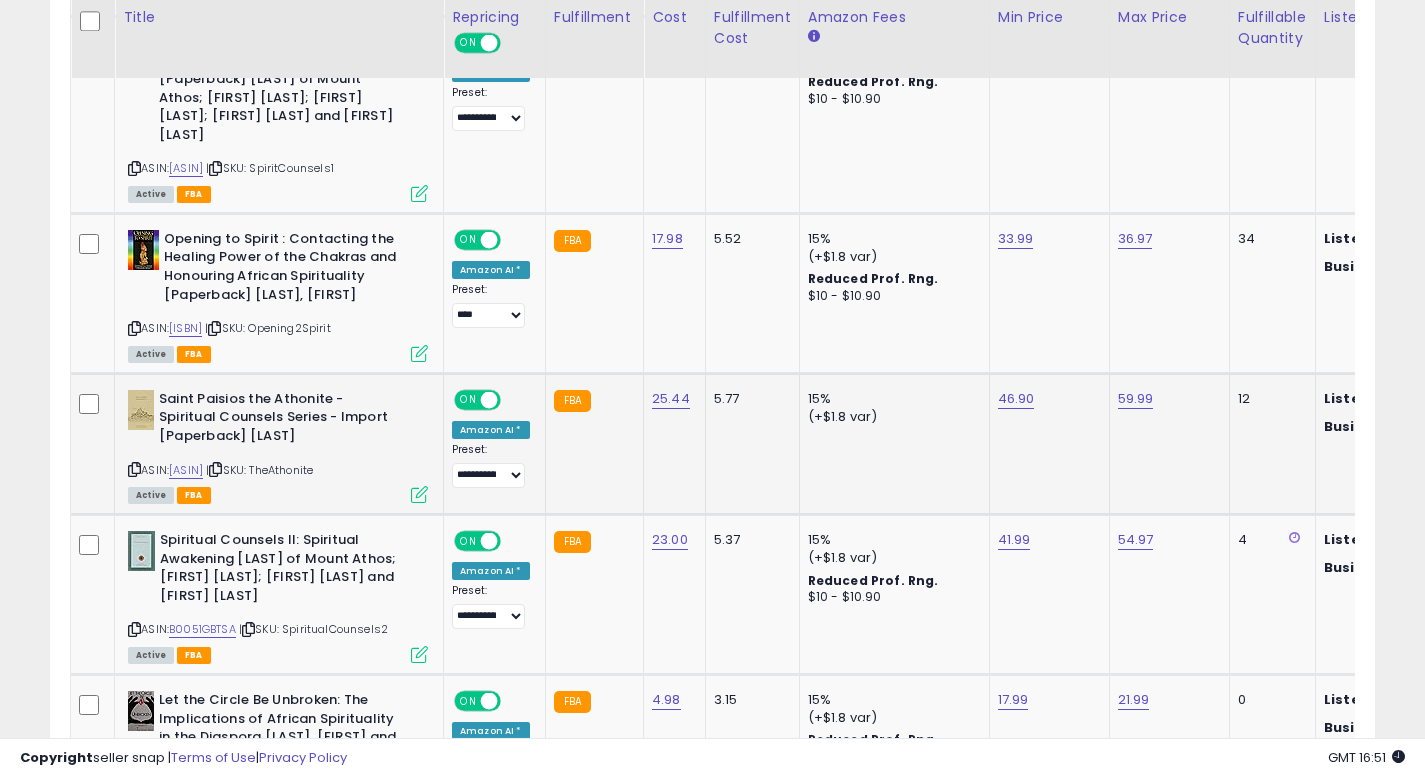 click at bounding box center [419, 494] 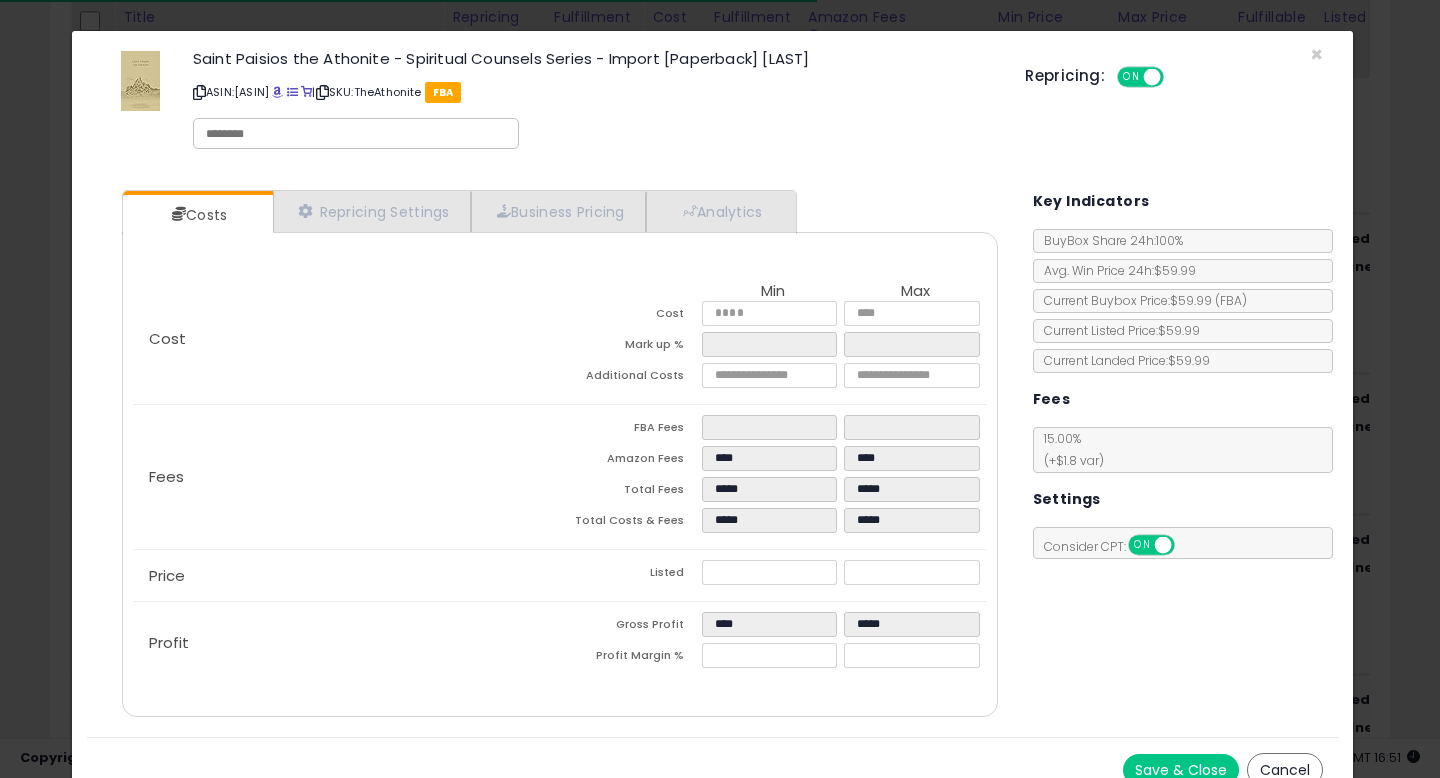 click on "Cancel" at bounding box center [1285, 770] 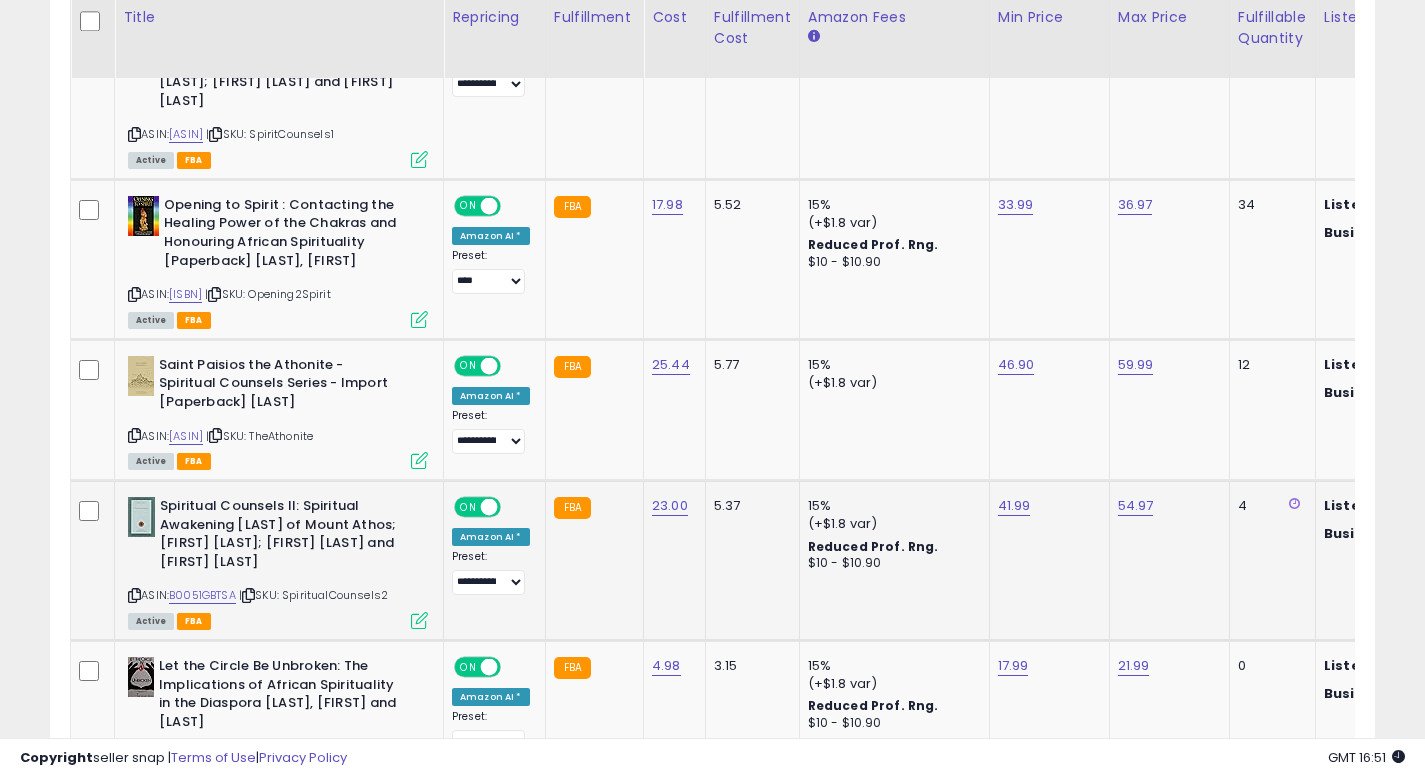 click at bounding box center [419, 620] 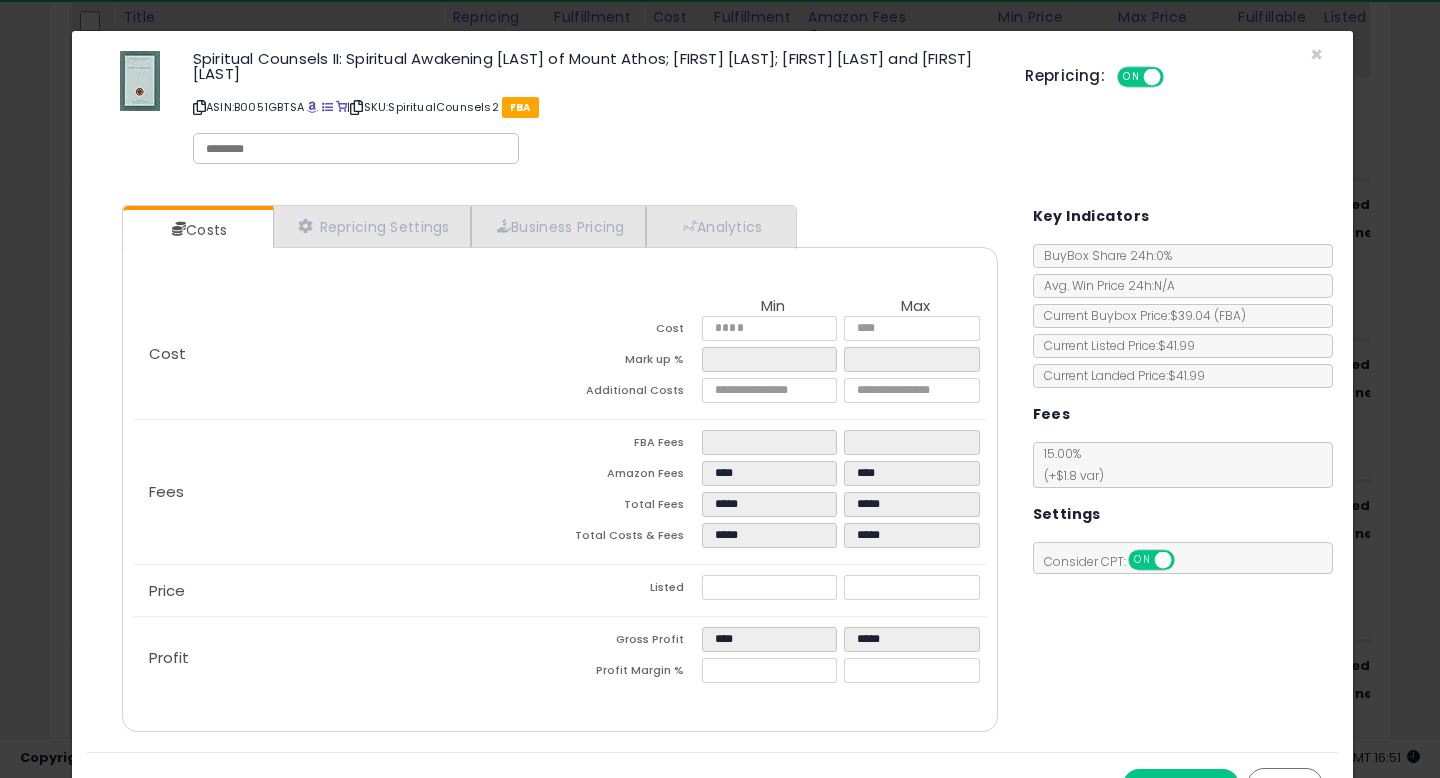 click on "Cancel" at bounding box center (1285, 785) 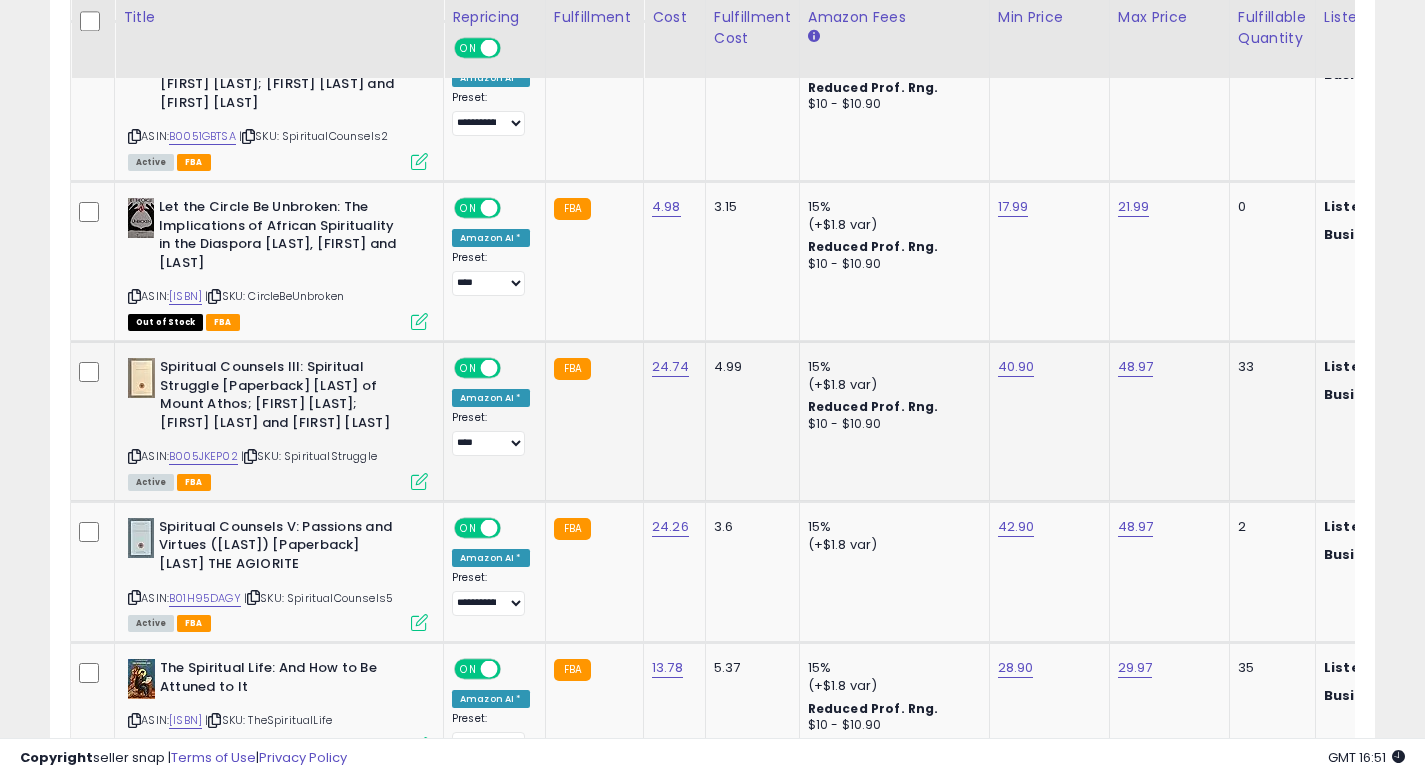 click at bounding box center (419, 481) 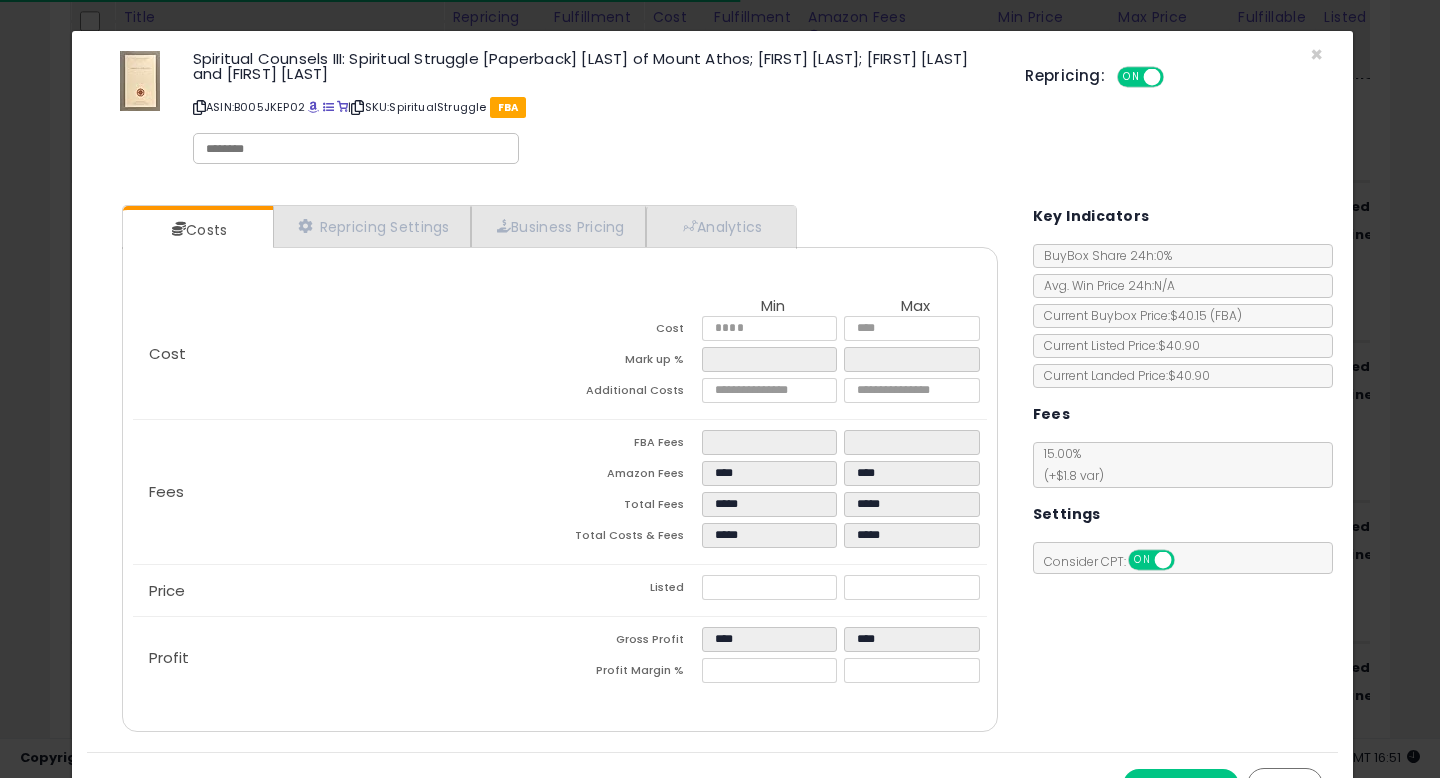 drag, startPoint x: 1271, startPoint y: 777, endPoint x: 1259, endPoint y: 768, distance: 15 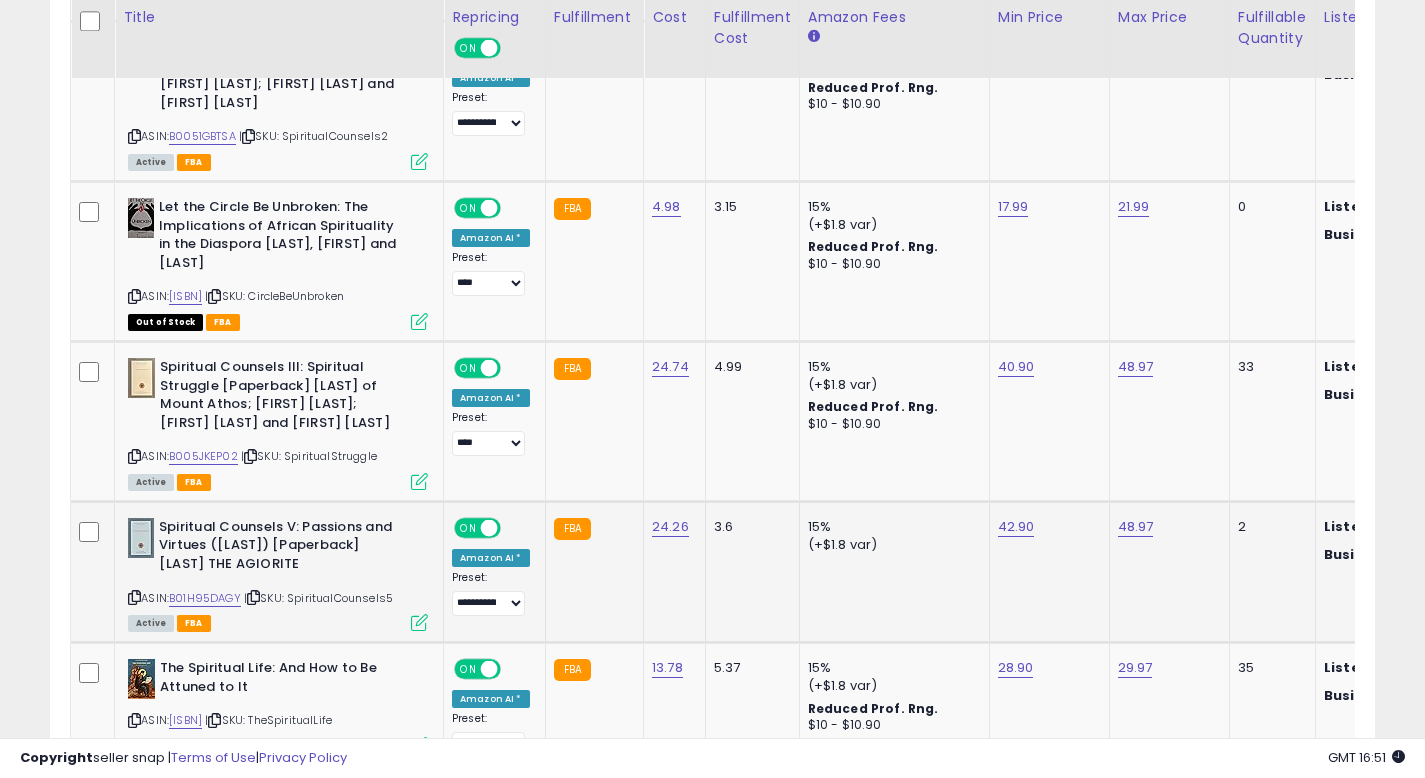 click at bounding box center [419, 622] 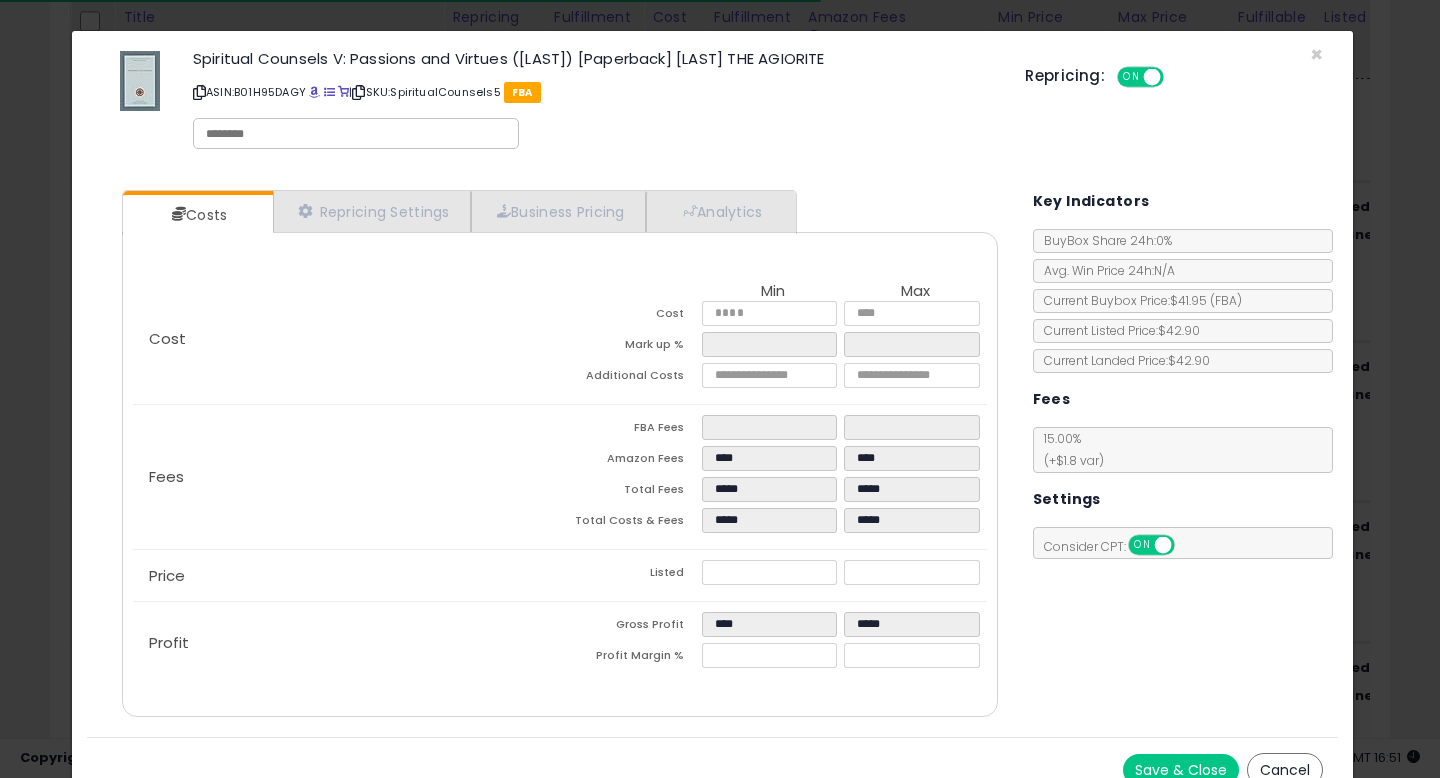 click on "Cancel" at bounding box center (1285, 770) 